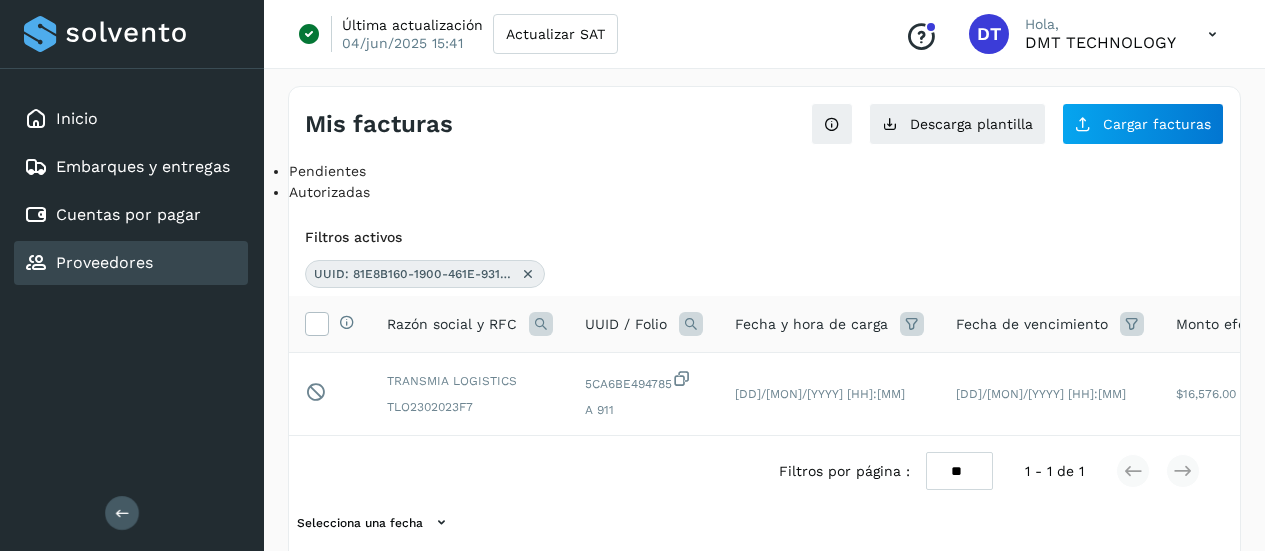 scroll, scrollTop: 0, scrollLeft: 0, axis: both 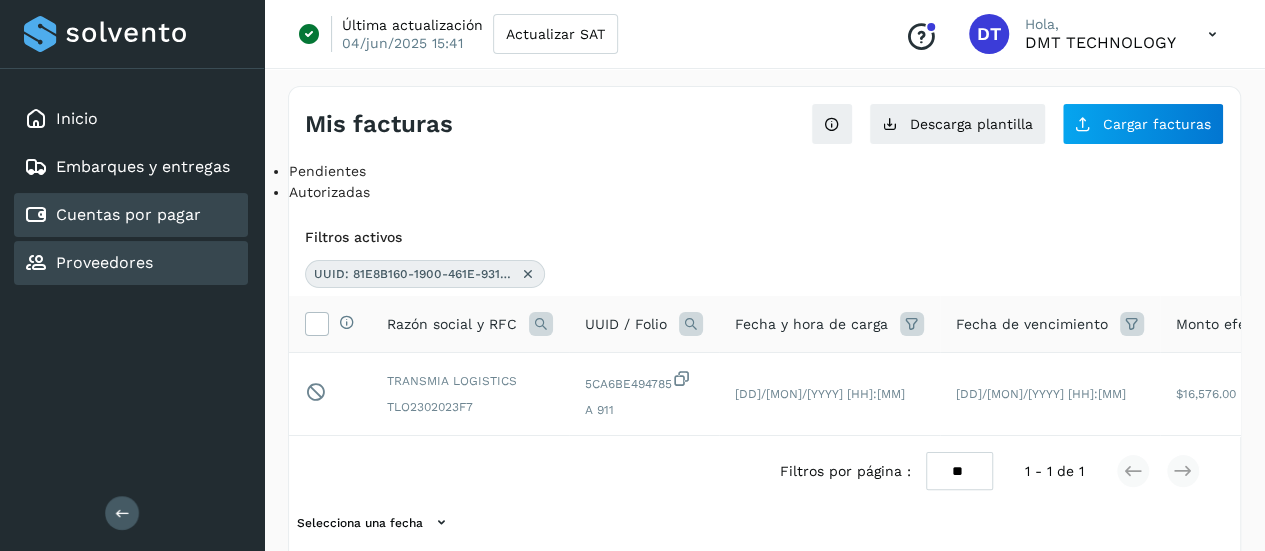 click on "Cuentas por pagar" at bounding box center [128, 214] 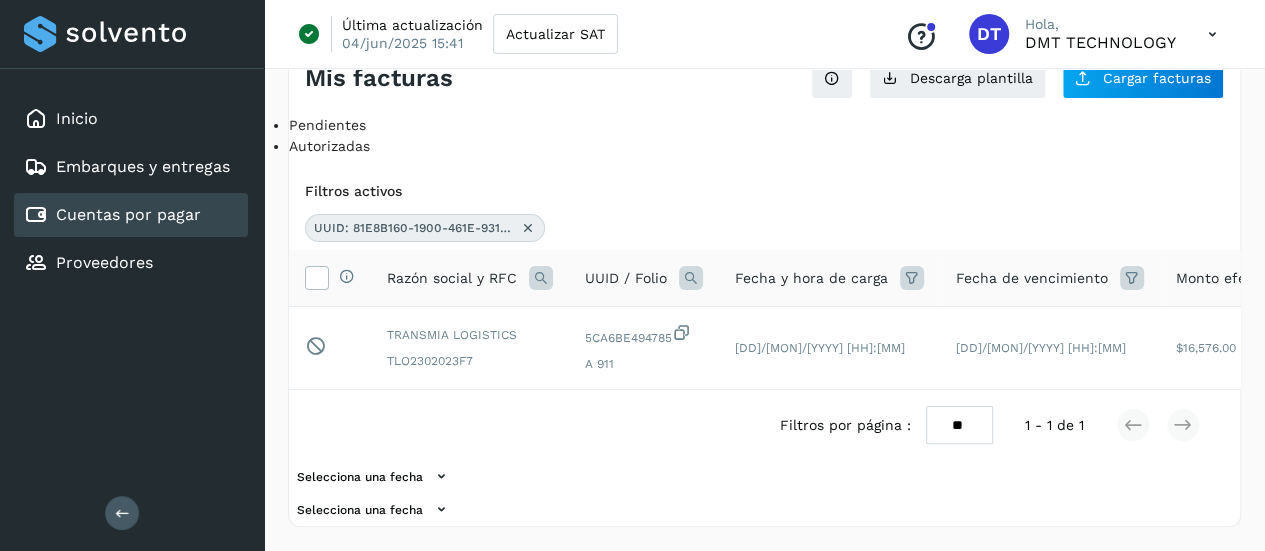 scroll, scrollTop: 0, scrollLeft: 0, axis: both 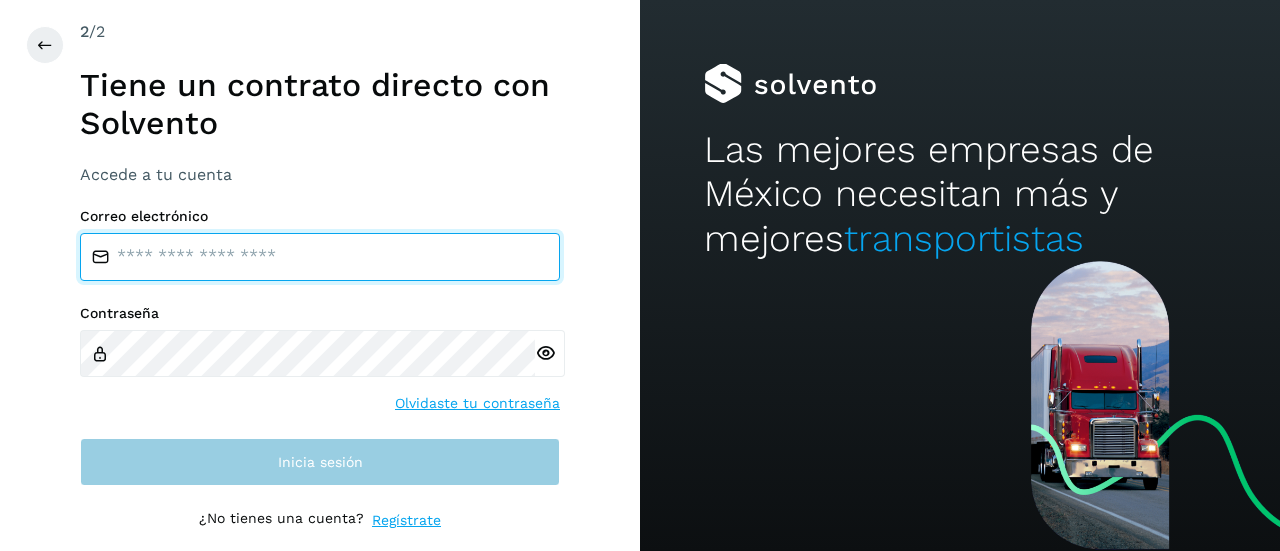 type on "**********" 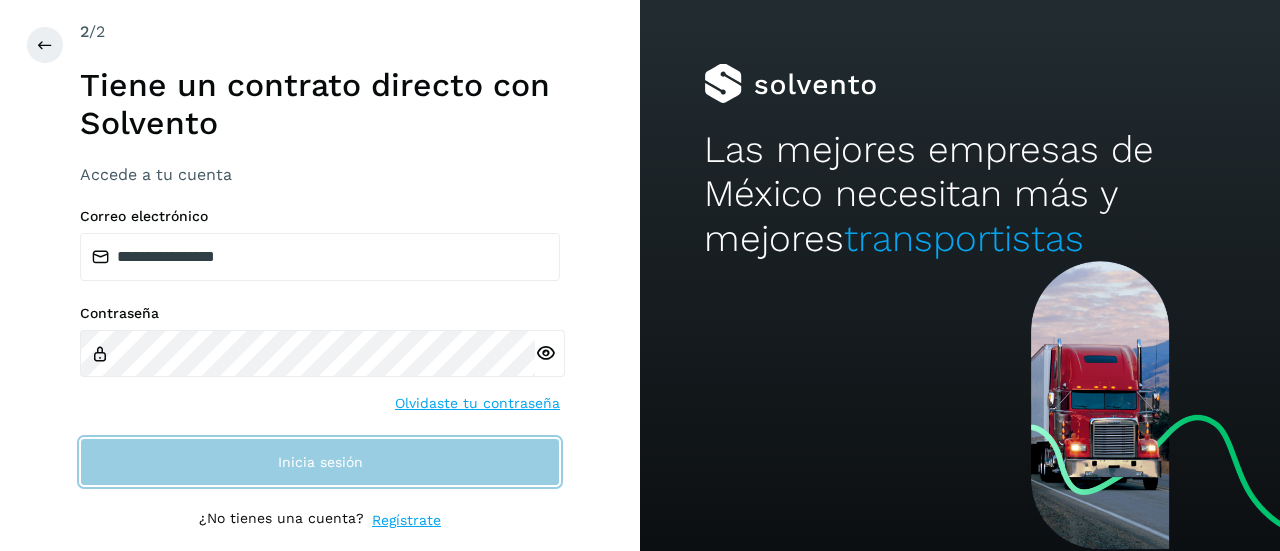 click on "Inicia sesión" 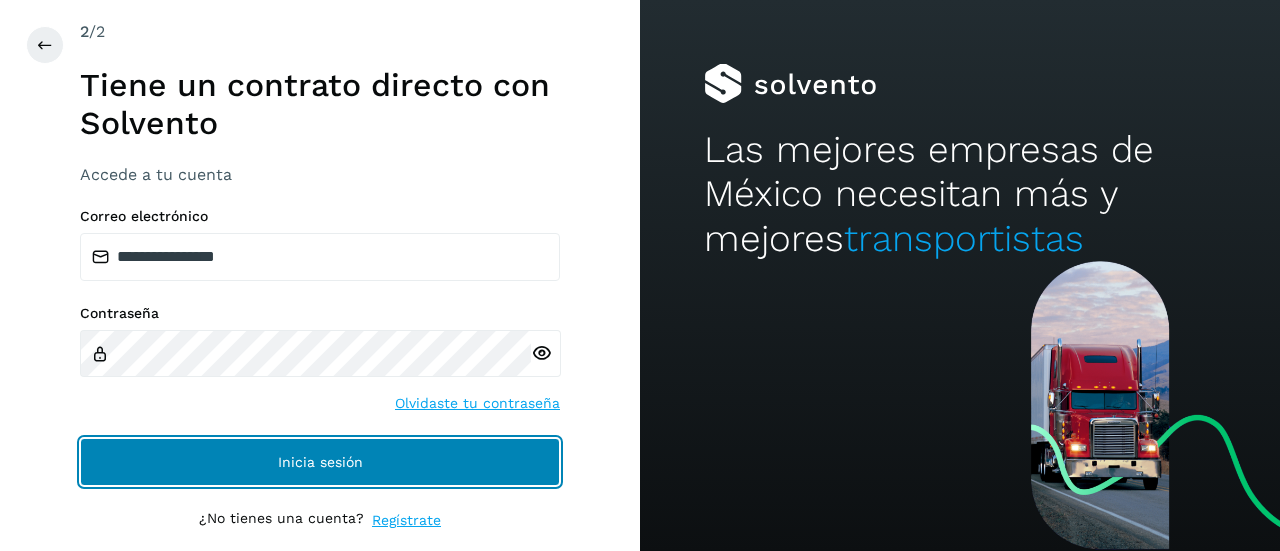 click on "Inicia sesión" 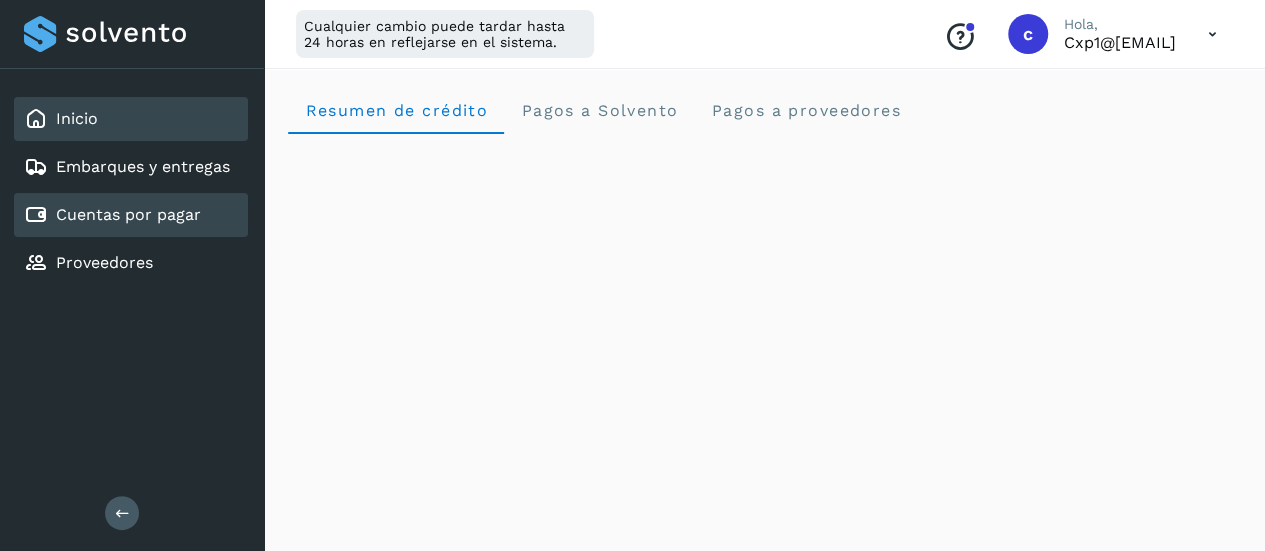 click on "Cuentas por pagar" at bounding box center (112, 215) 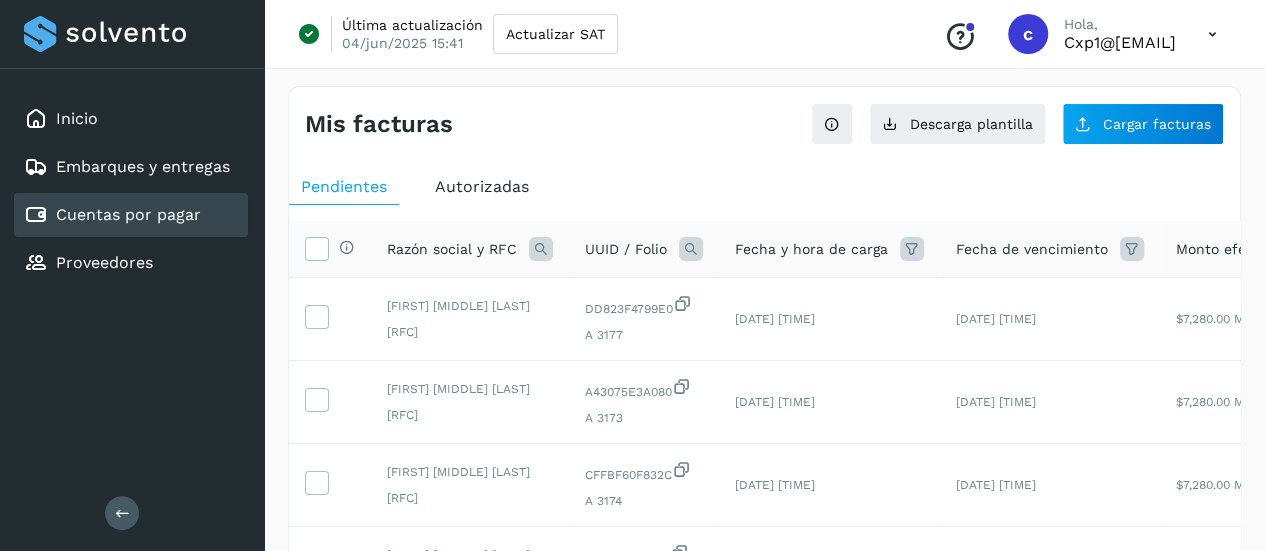 click at bounding box center (691, 249) 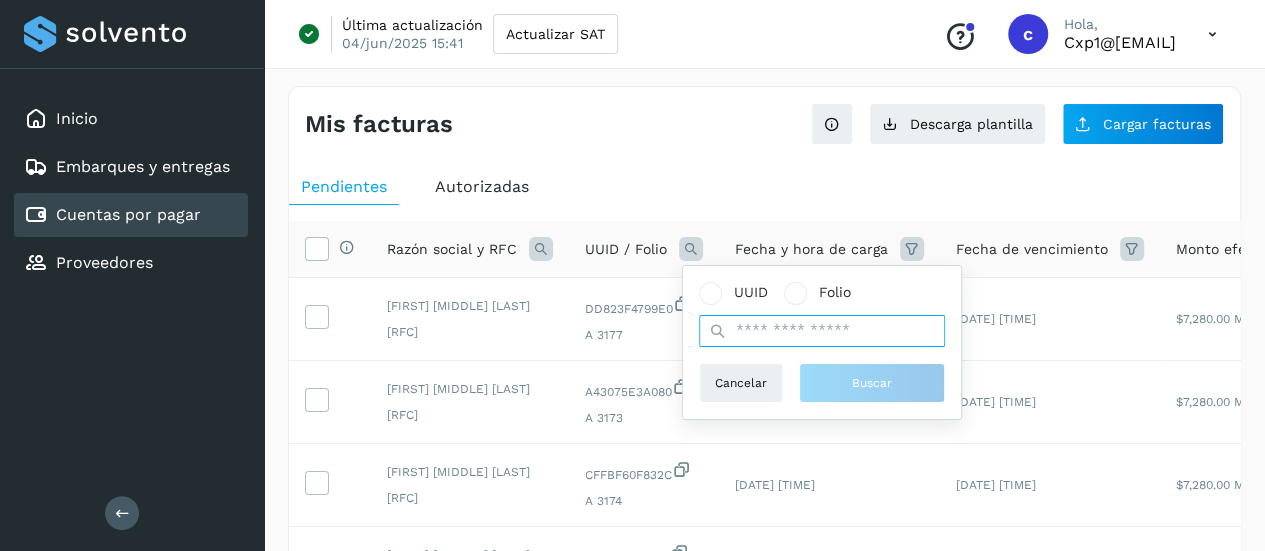 click at bounding box center [822, 331] 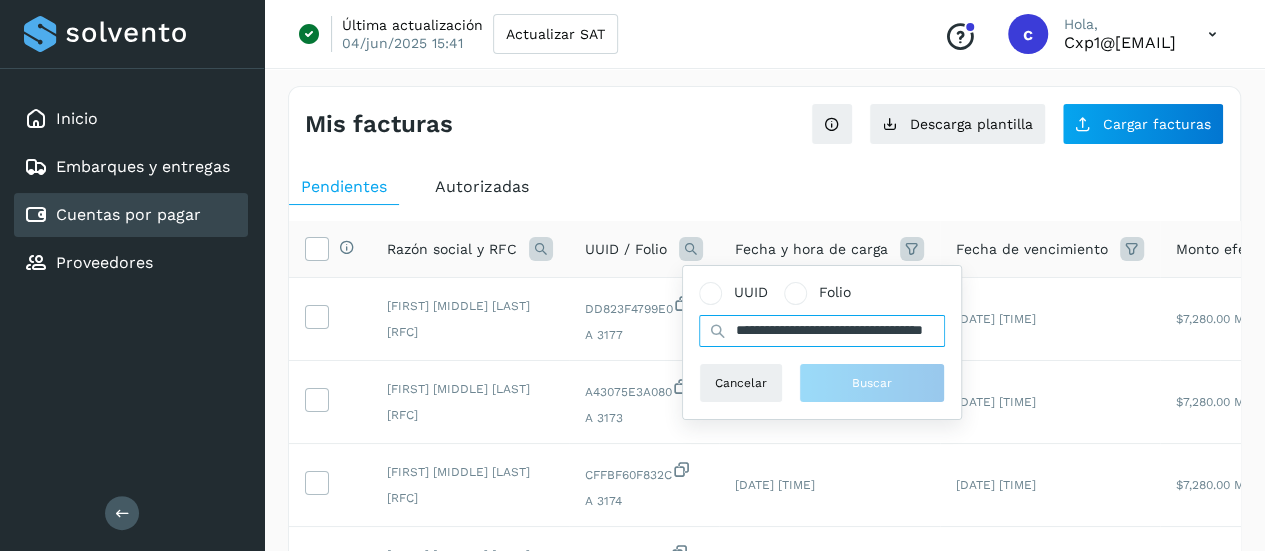scroll, scrollTop: 0, scrollLeft: 96, axis: horizontal 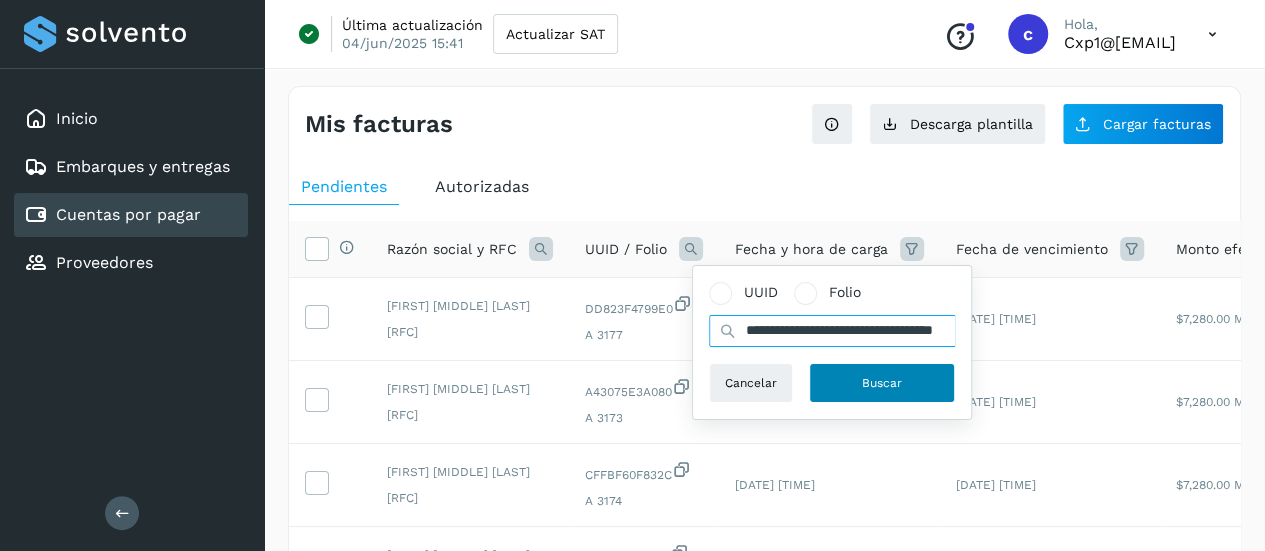 type on "**********" 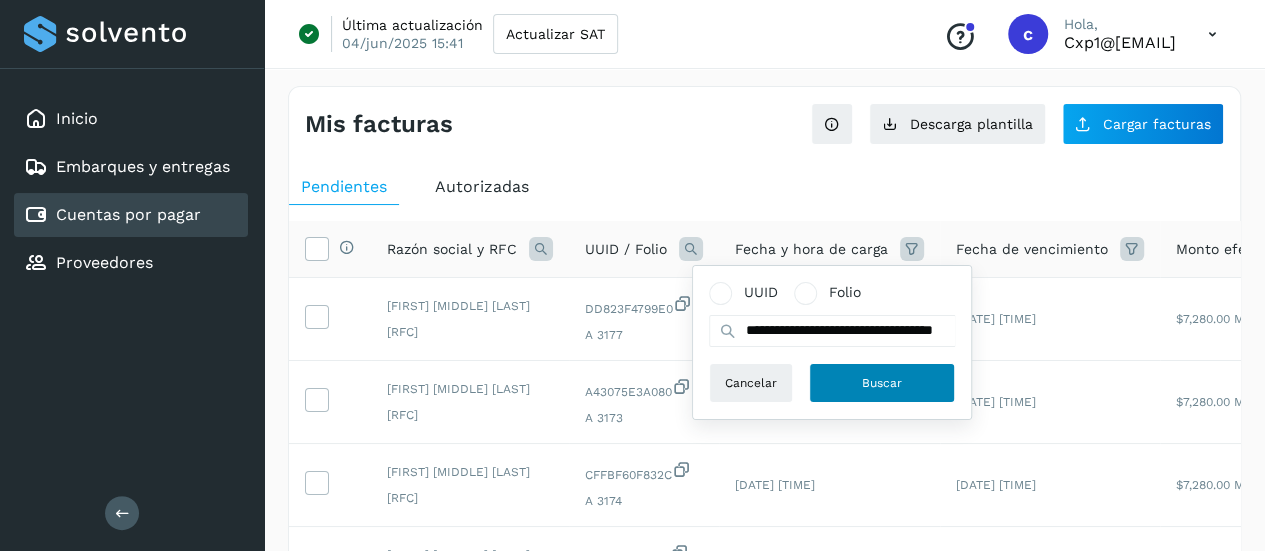 click on "Buscar" at bounding box center (882, 383) 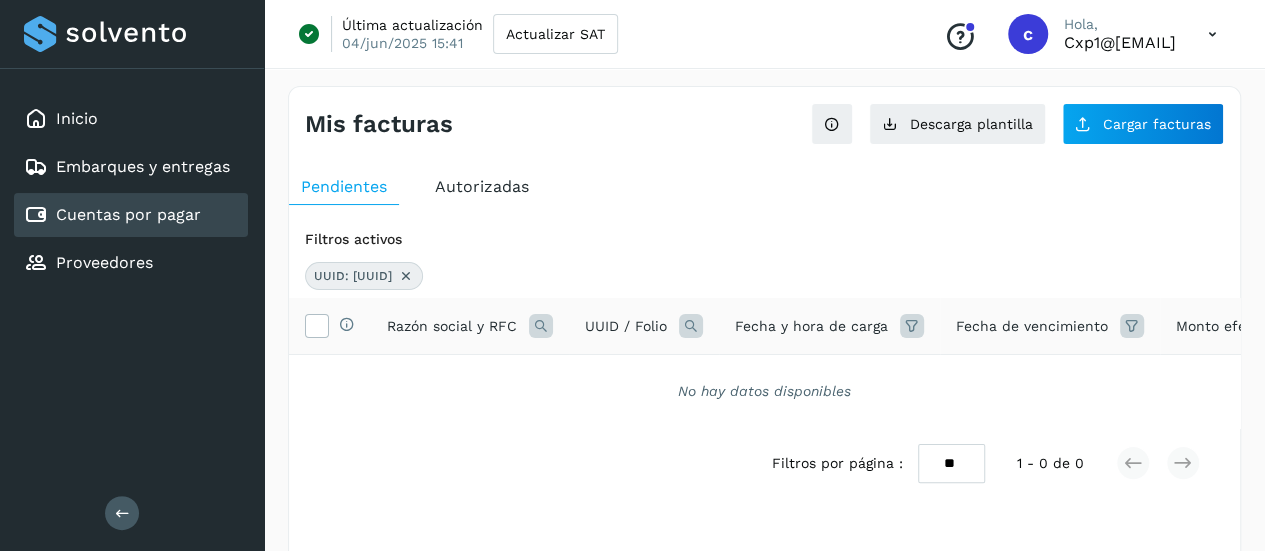 click at bounding box center [406, 276] 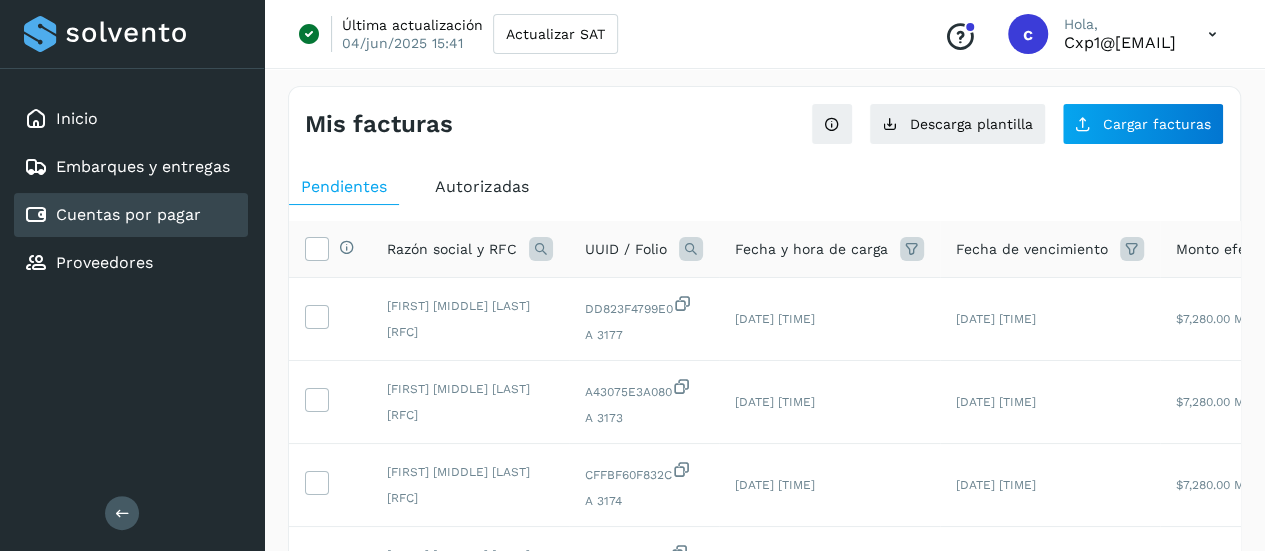 click at bounding box center [691, 249] 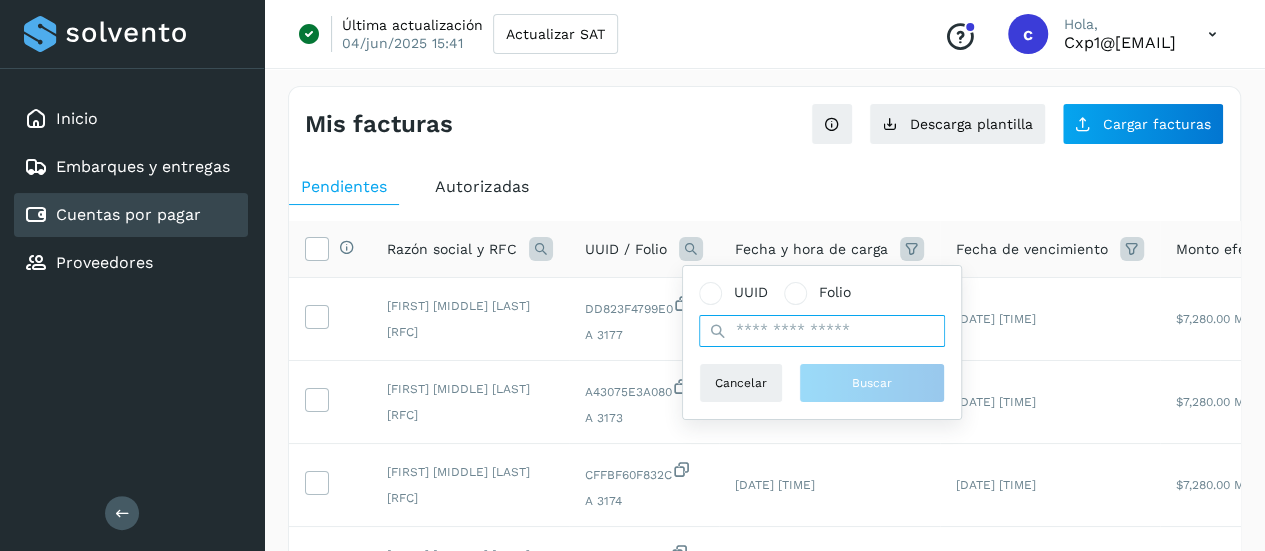 click at bounding box center [822, 331] 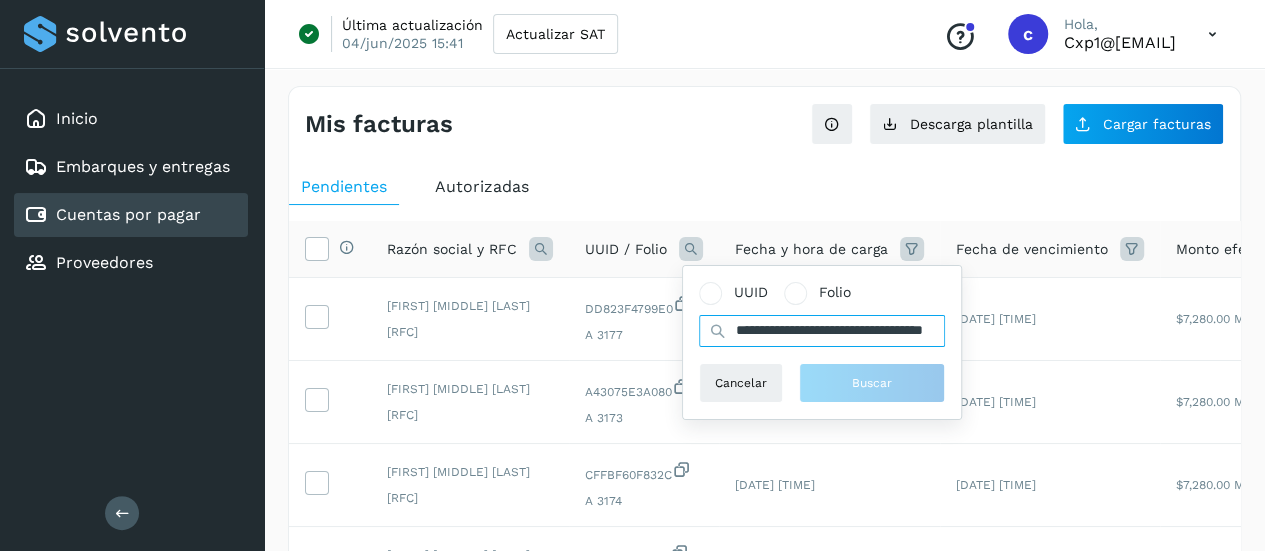 scroll, scrollTop: 0, scrollLeft: 96, axis: horizontal 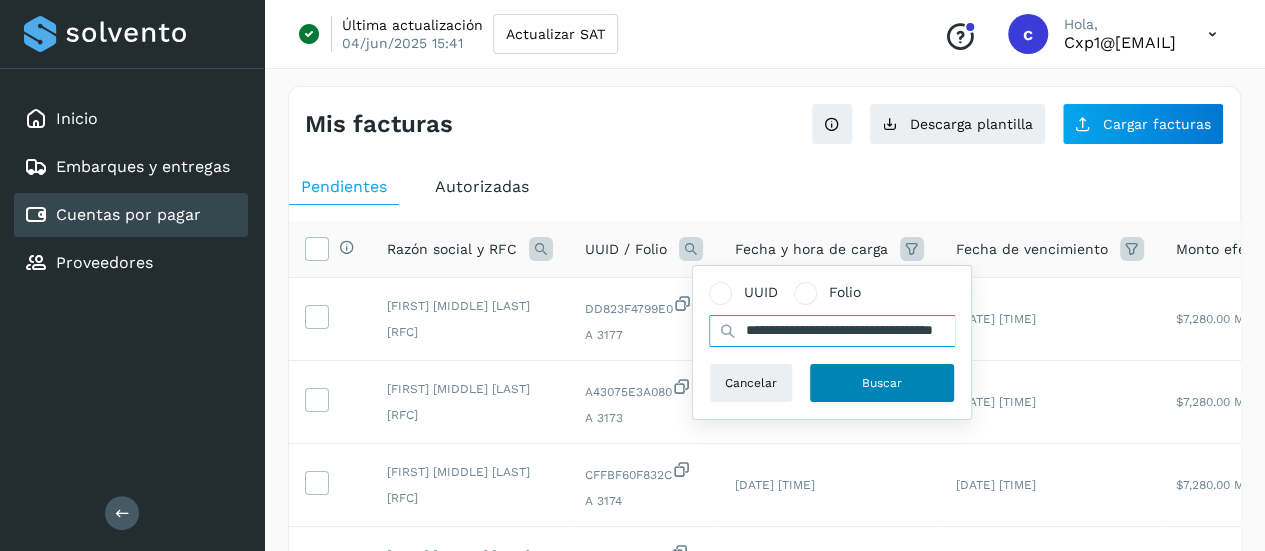 type on "**********" 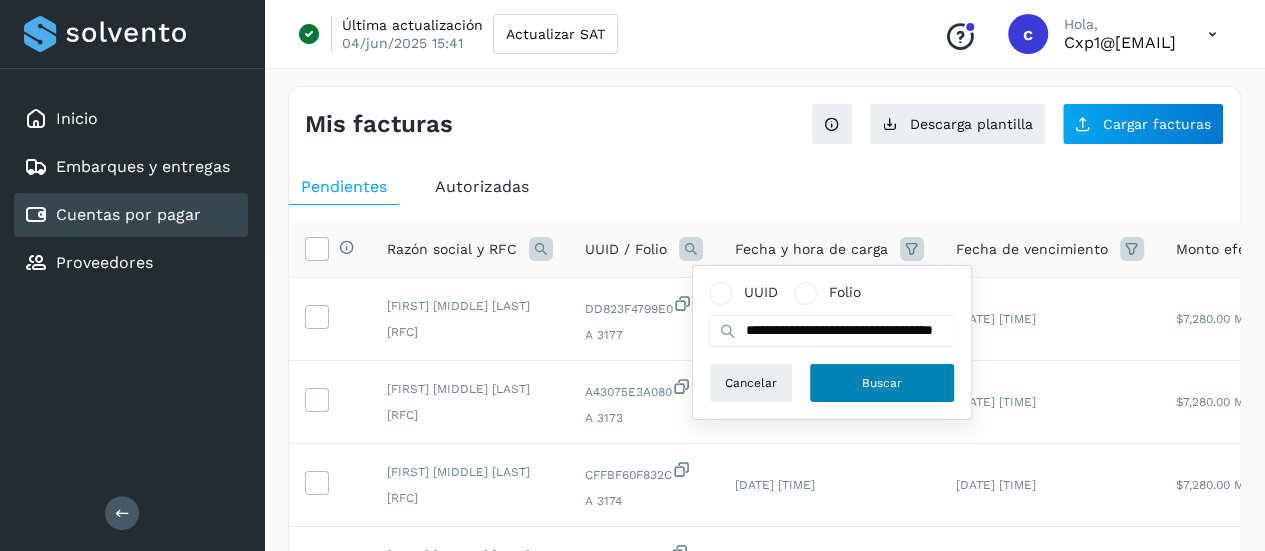 click on "Buscar" at bounding box center (882, 383) 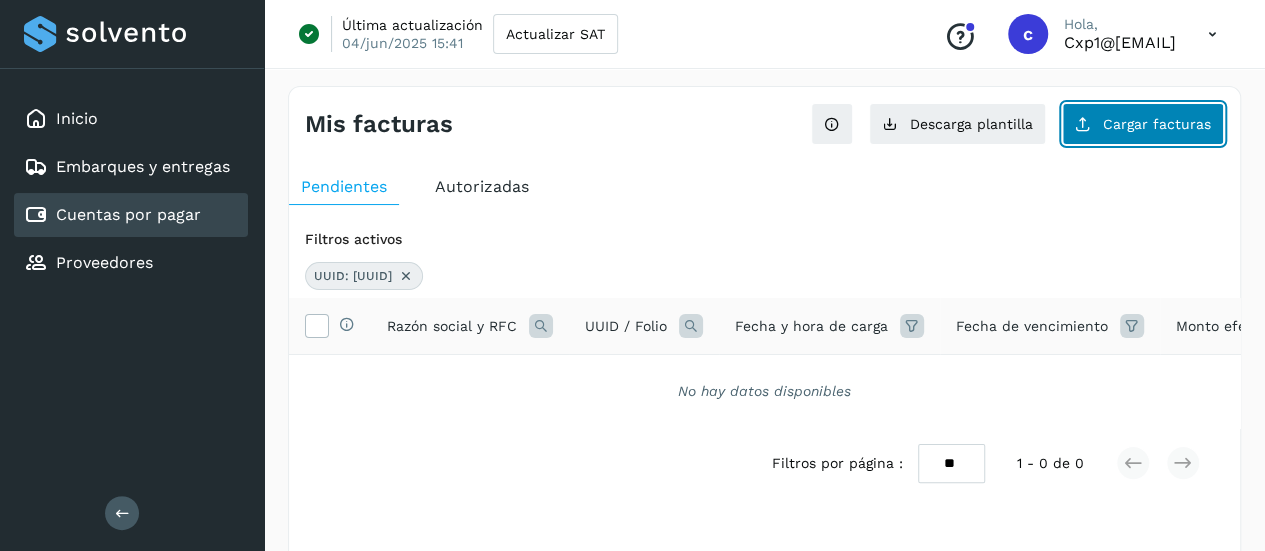 click on "Cargar facturas" 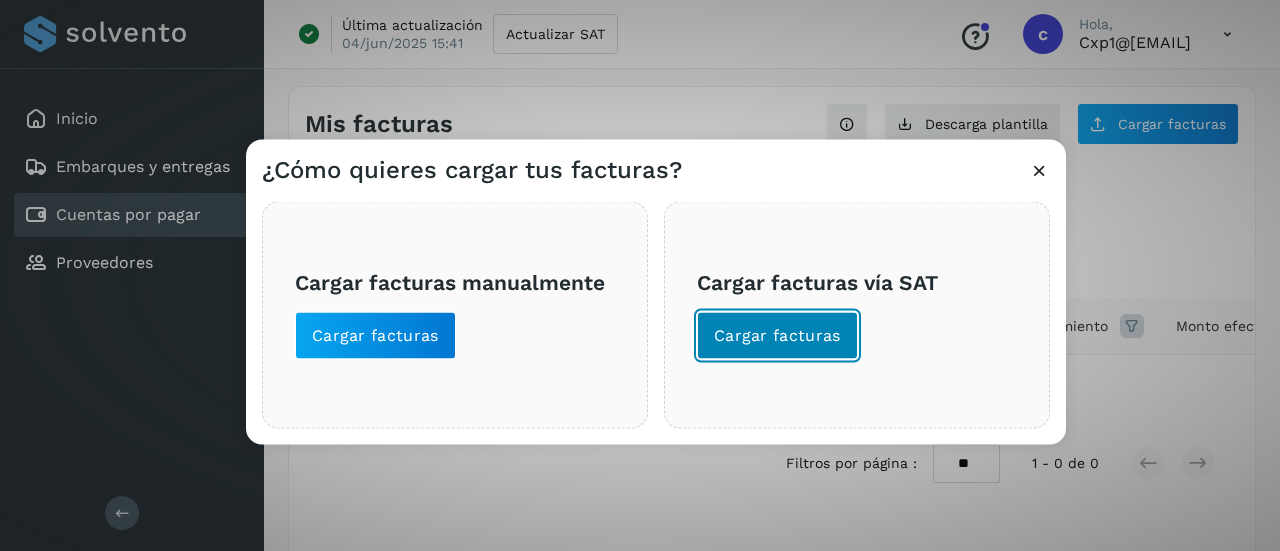 click on "Cargar facturas" at bounding box center (777, 335) 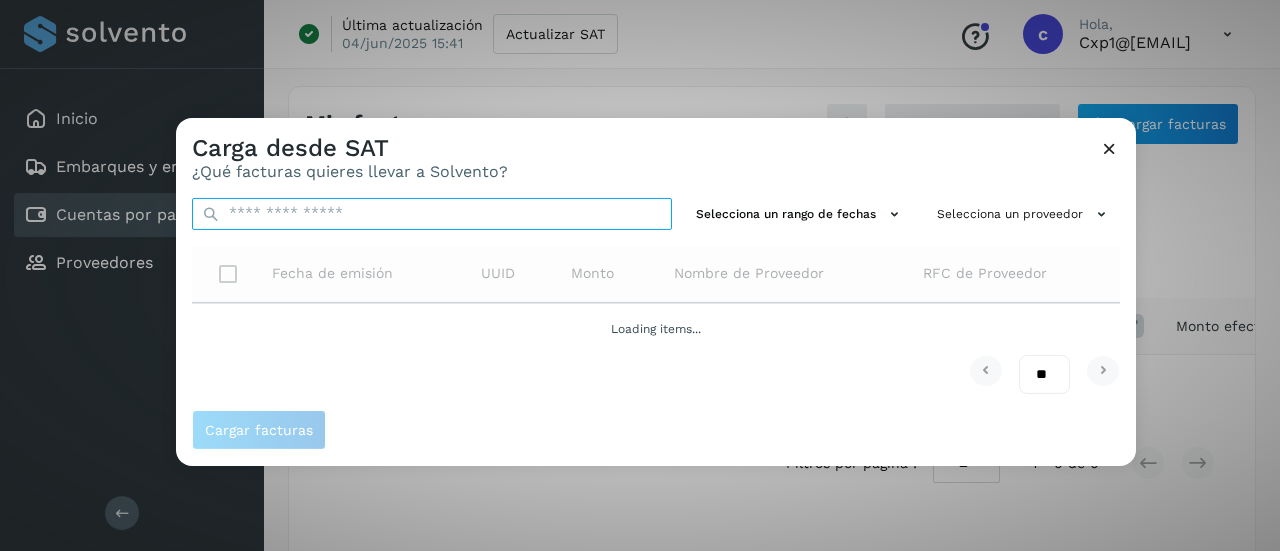 click at bounding box center [432, 213] 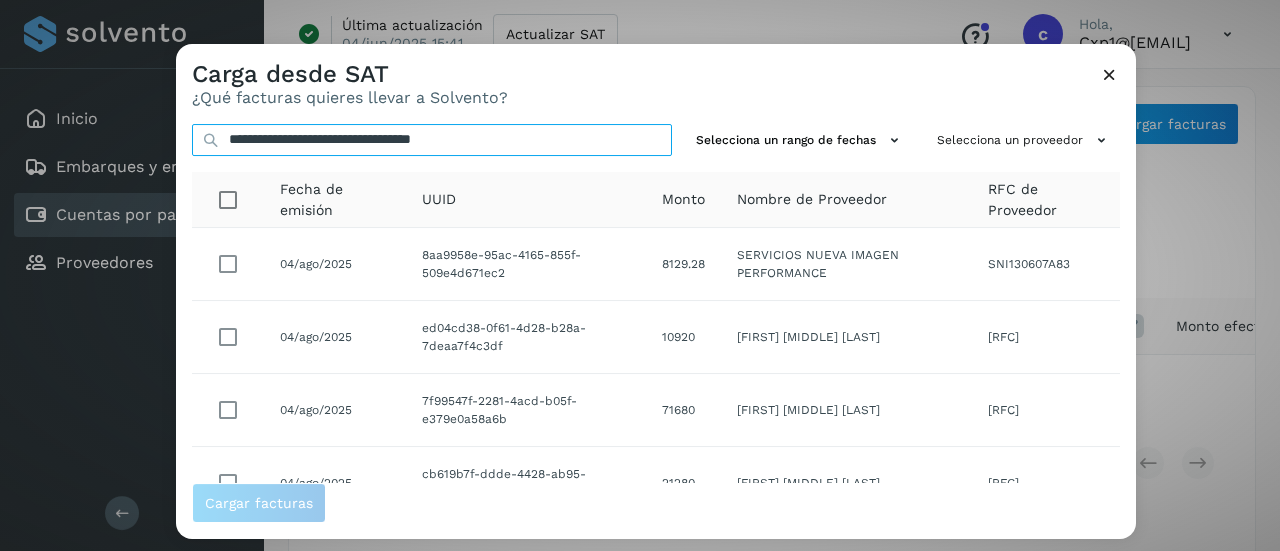type on "**********" 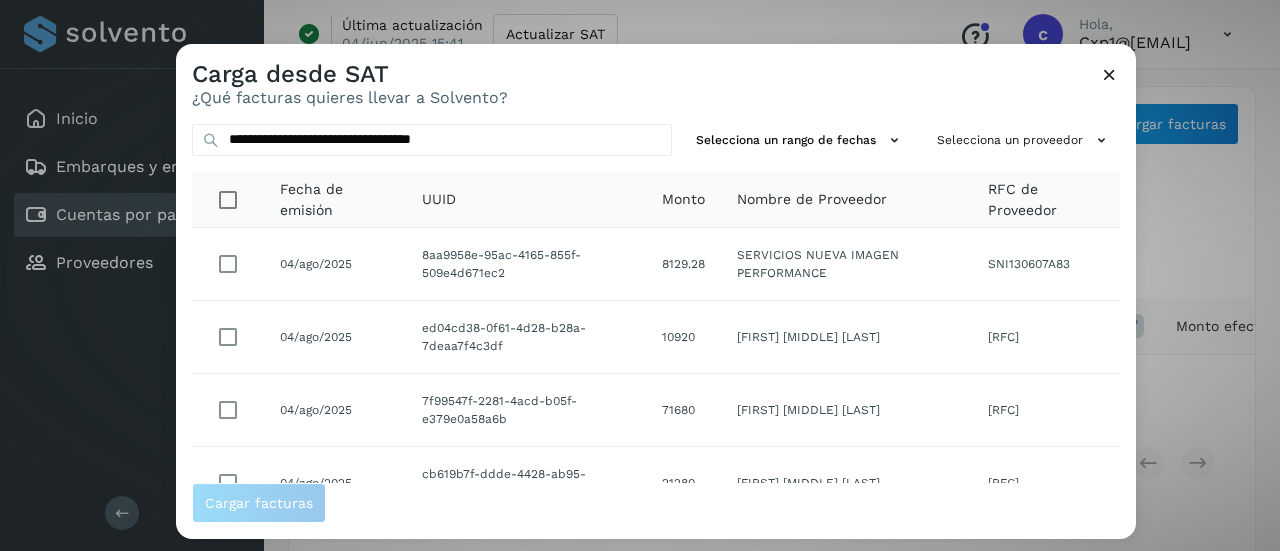 click at bounding box center (1109, 74) 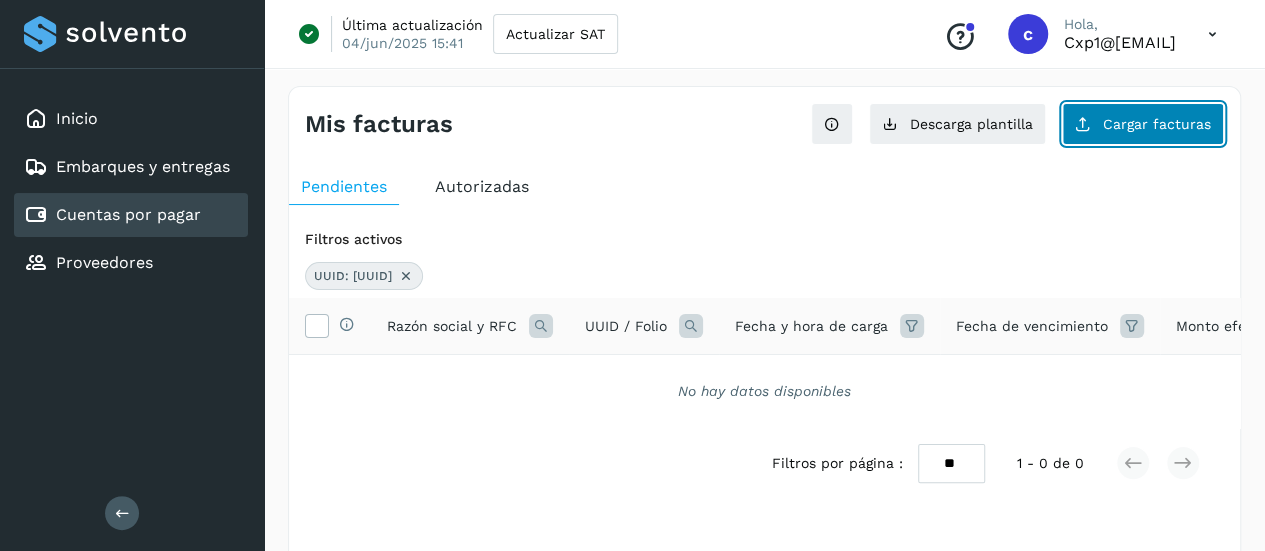 click on "Cargar facturas" 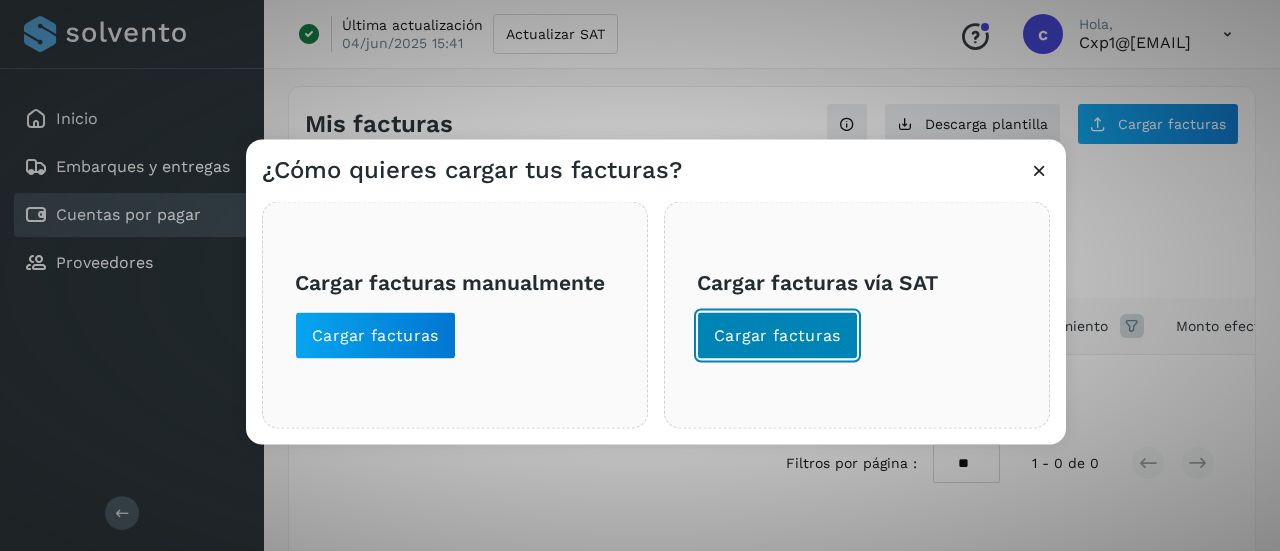 click on "Cargar facturas" 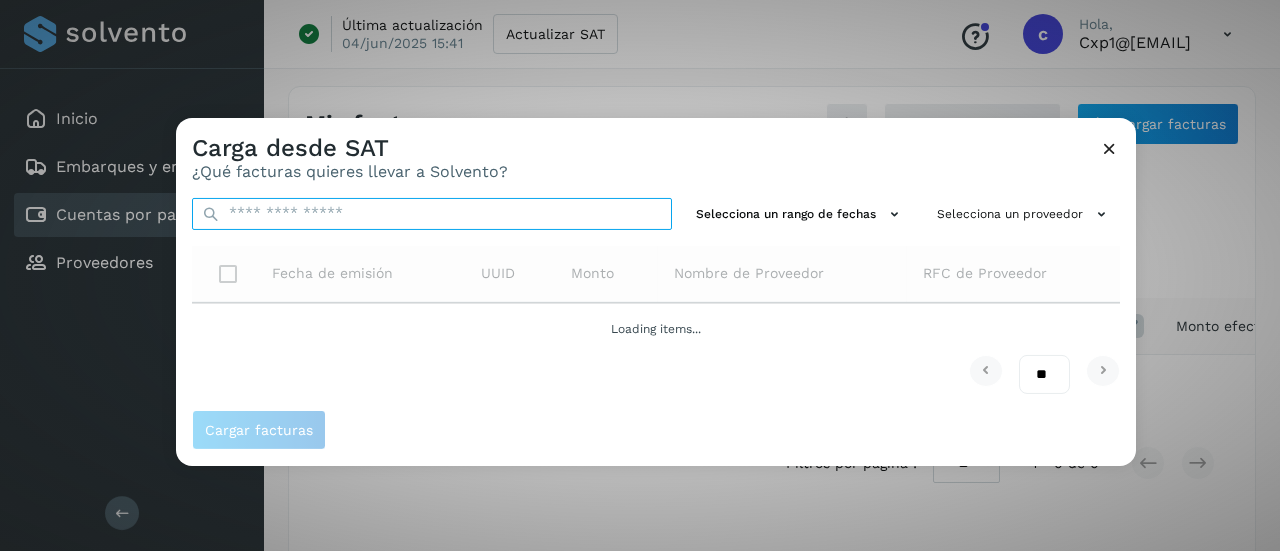 click at bounding box center [432, 213] 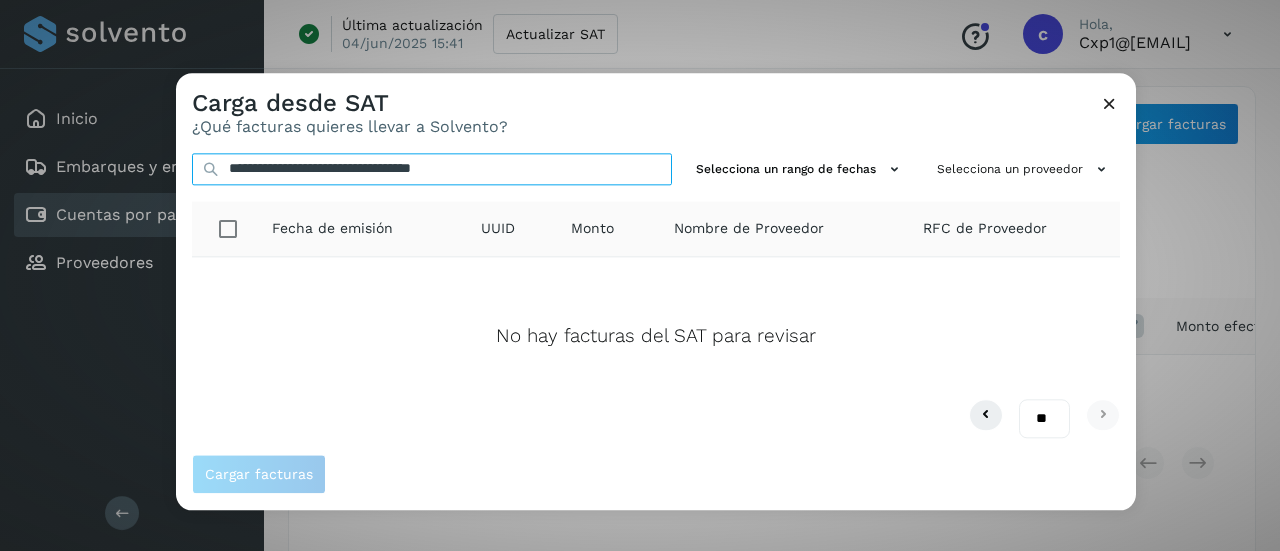 type on "**********" 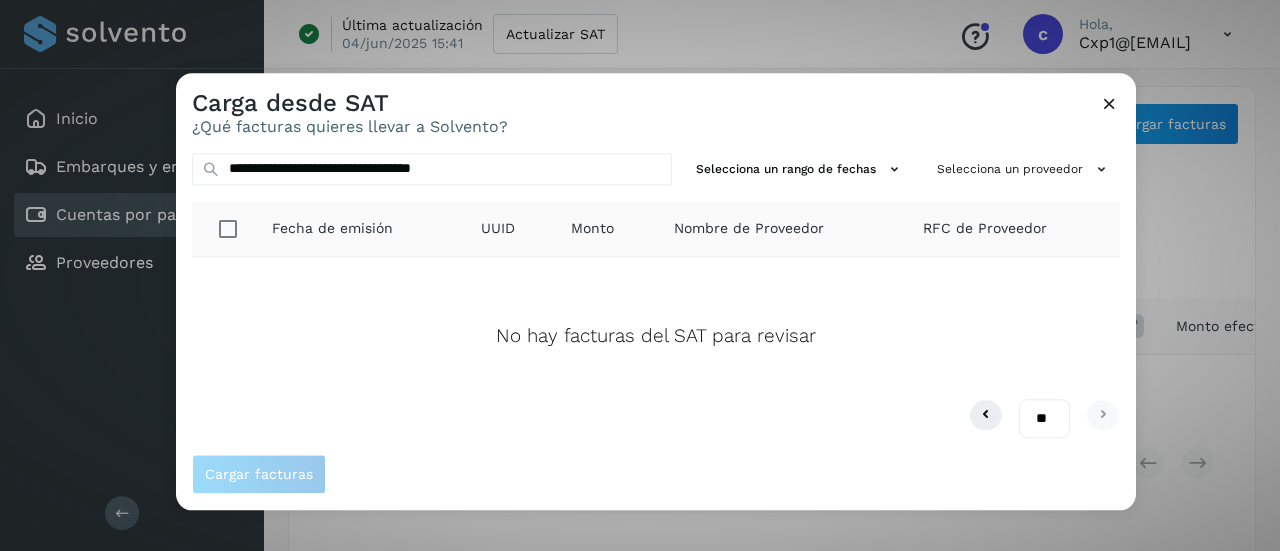 click at bounding box center (1109, 103) 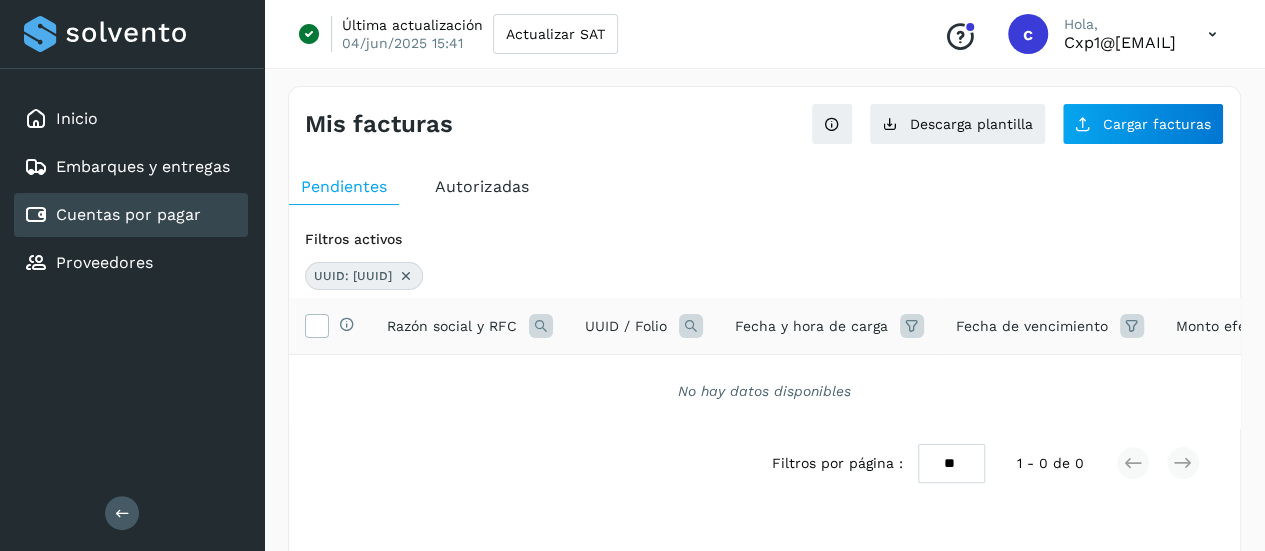 click on "Cuentas por pagar" at bounding box center (128, 214) 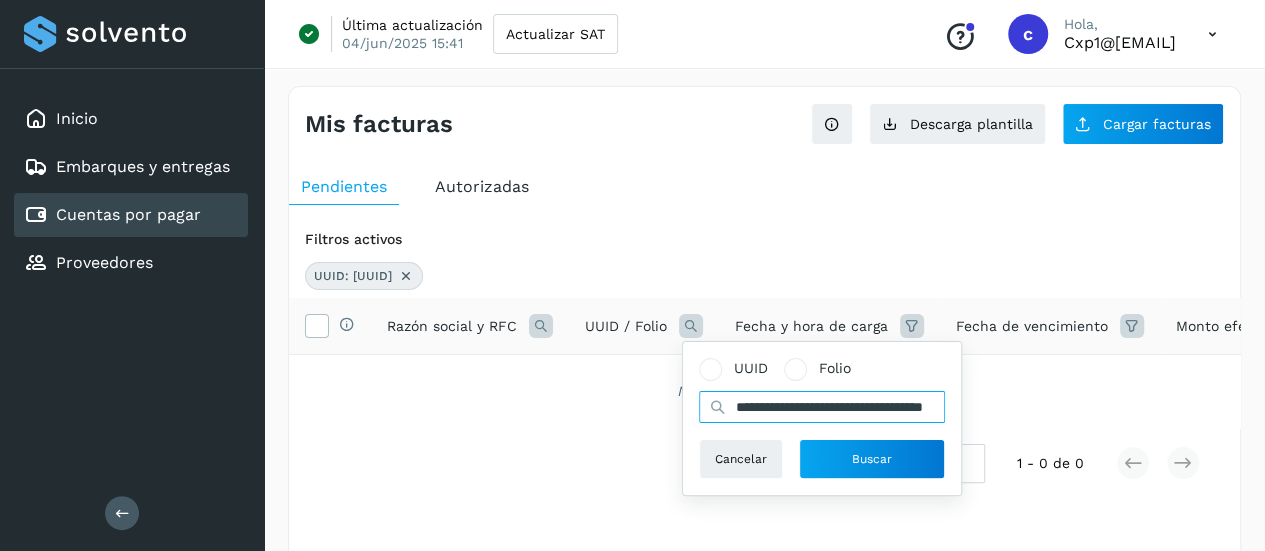 click on "**********" at bounding box center (822, 407) 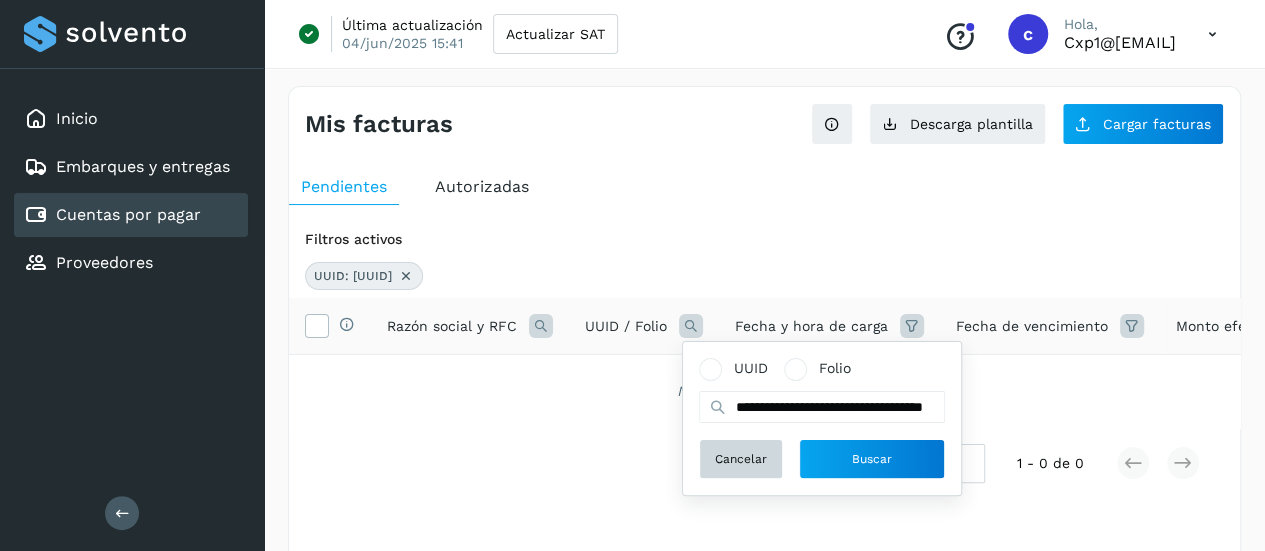 click on "Cancelar" at bounding box center (741, 459) 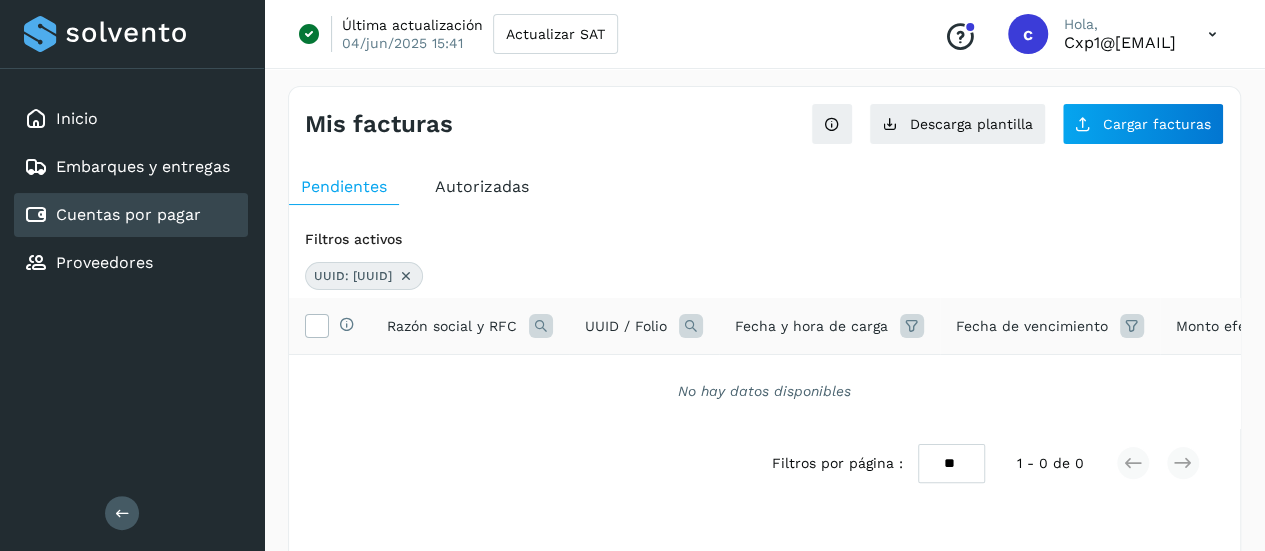 click at bounding box center (691, 326) 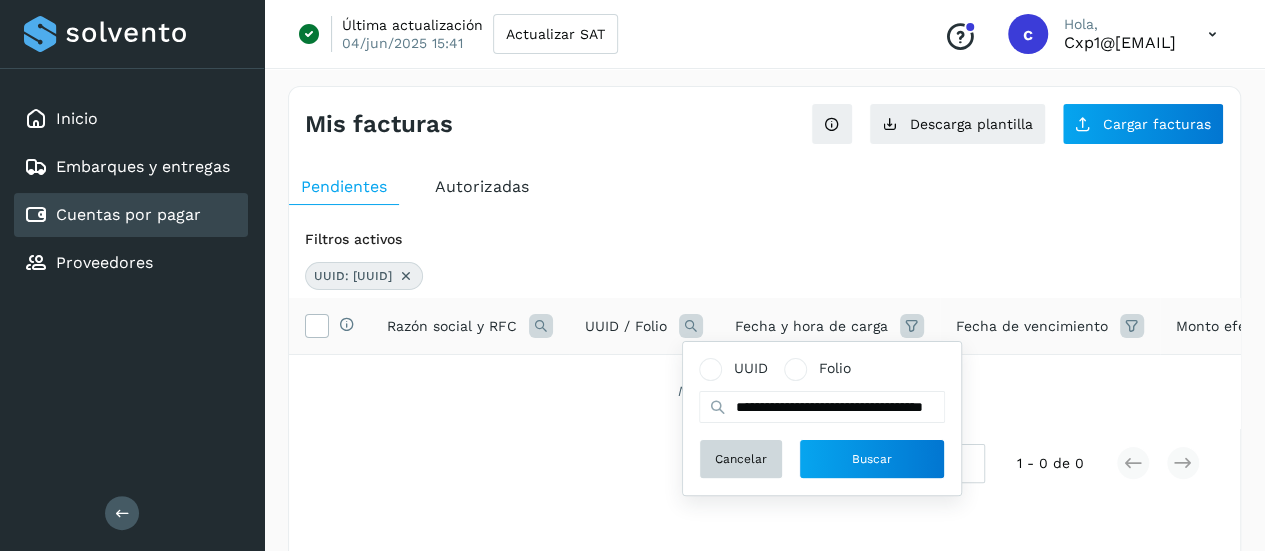 click on "Cancelar" at bounding box center (741, 459) 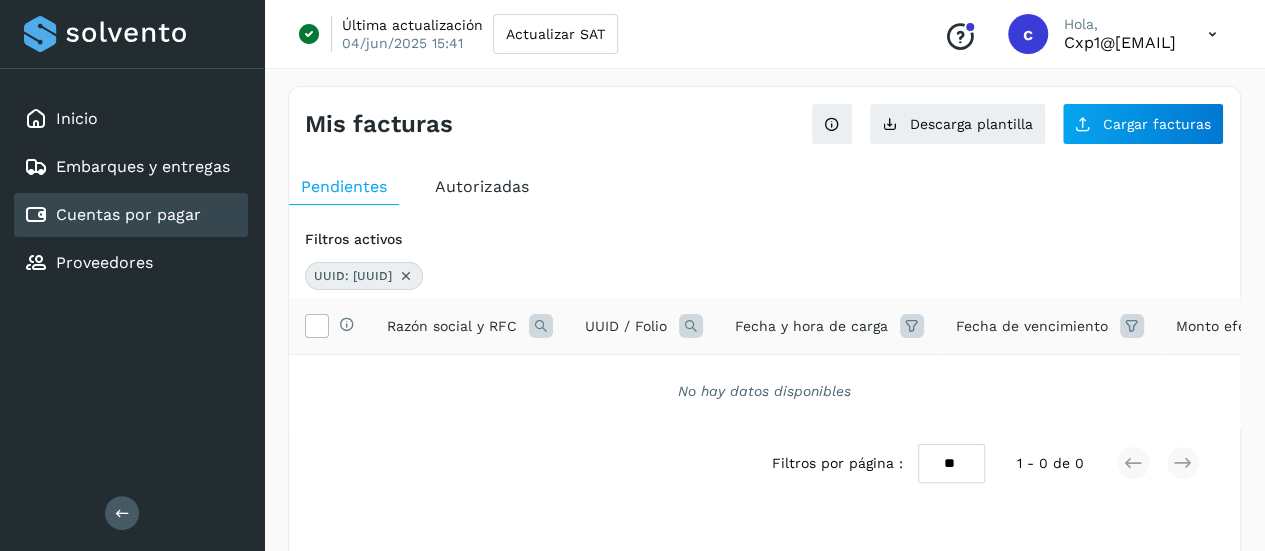 click on "Cancelar" 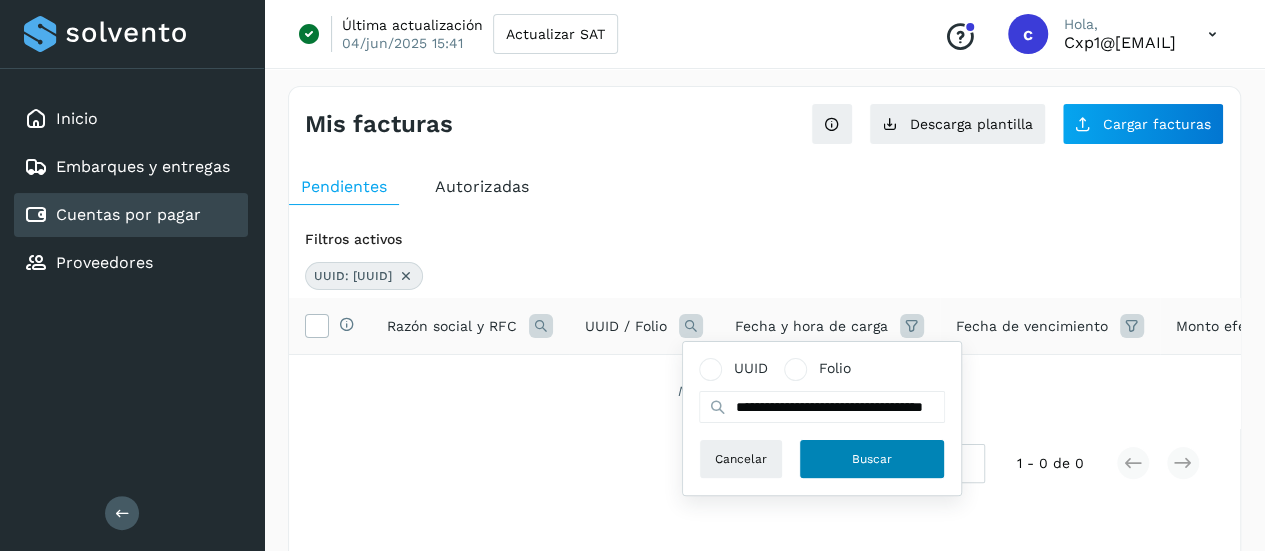 click on "Buscar" 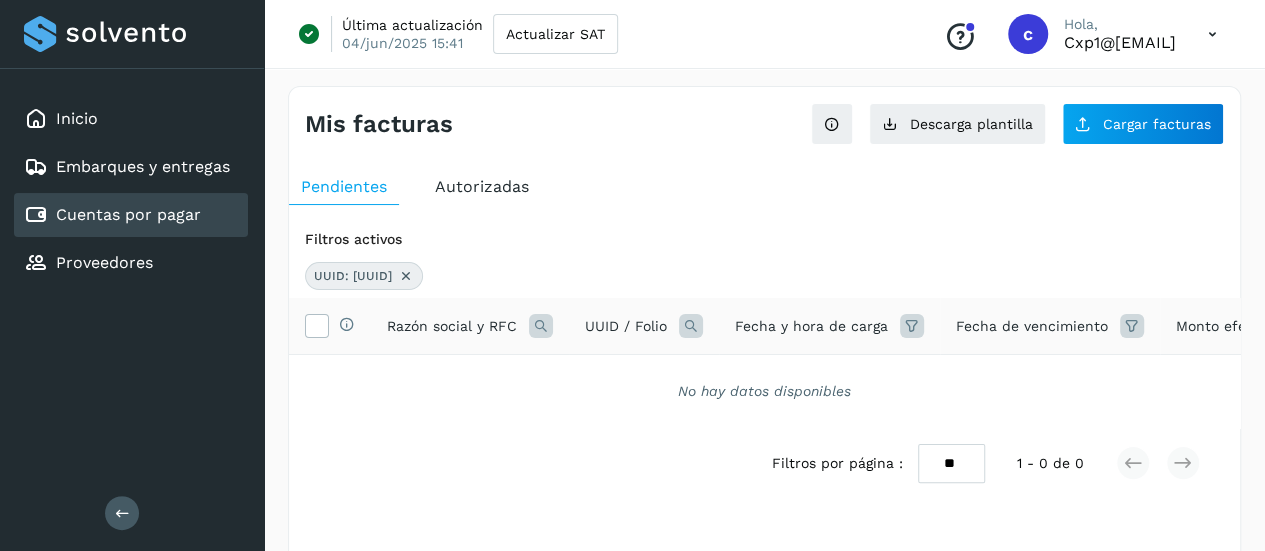 click at bounding box center [691, 326] 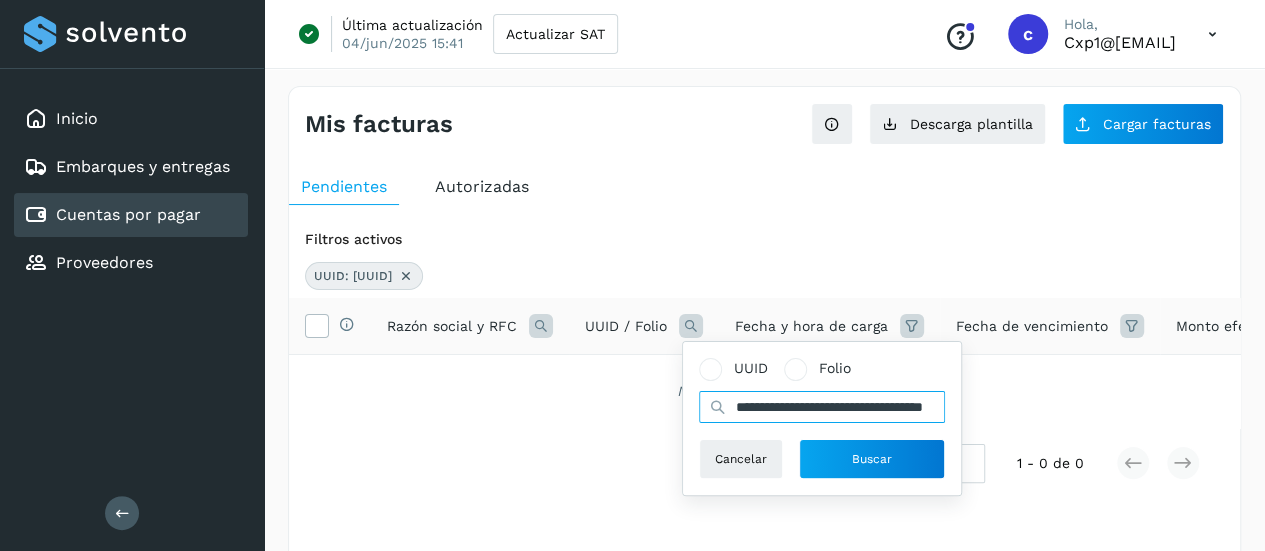 drag, startPoint x: 912, startPoint y: 409, endPoint x: 715, endPoint y: 413, distance: 197.0406 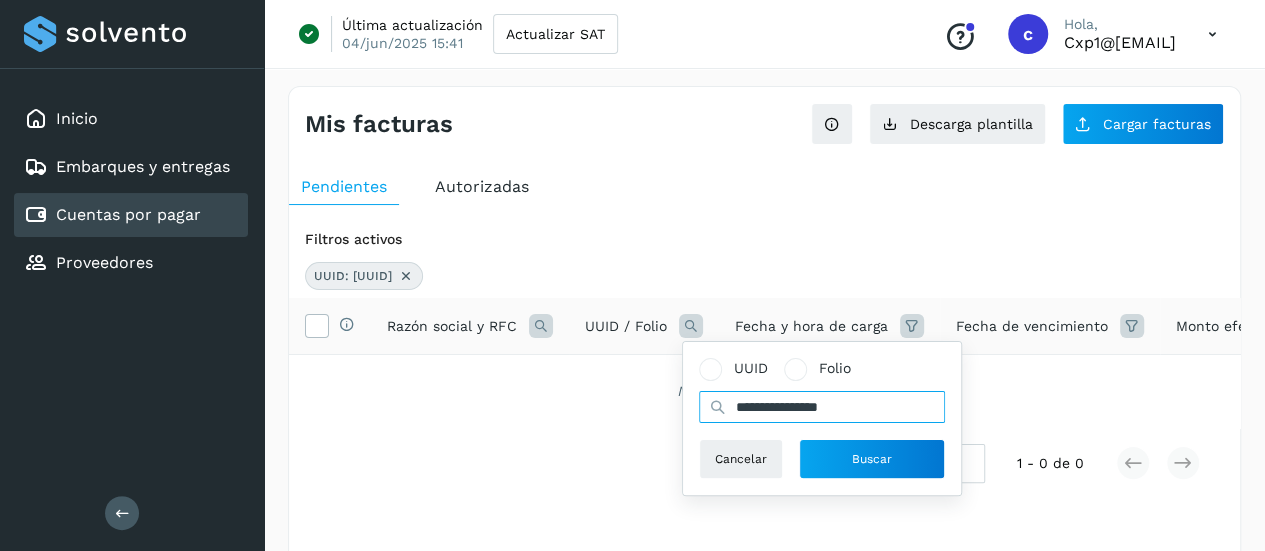 drag, startPoint x: 887, startPoint y: 405, endPoint x: 682, endPoint y: 407, distance: 205.00975 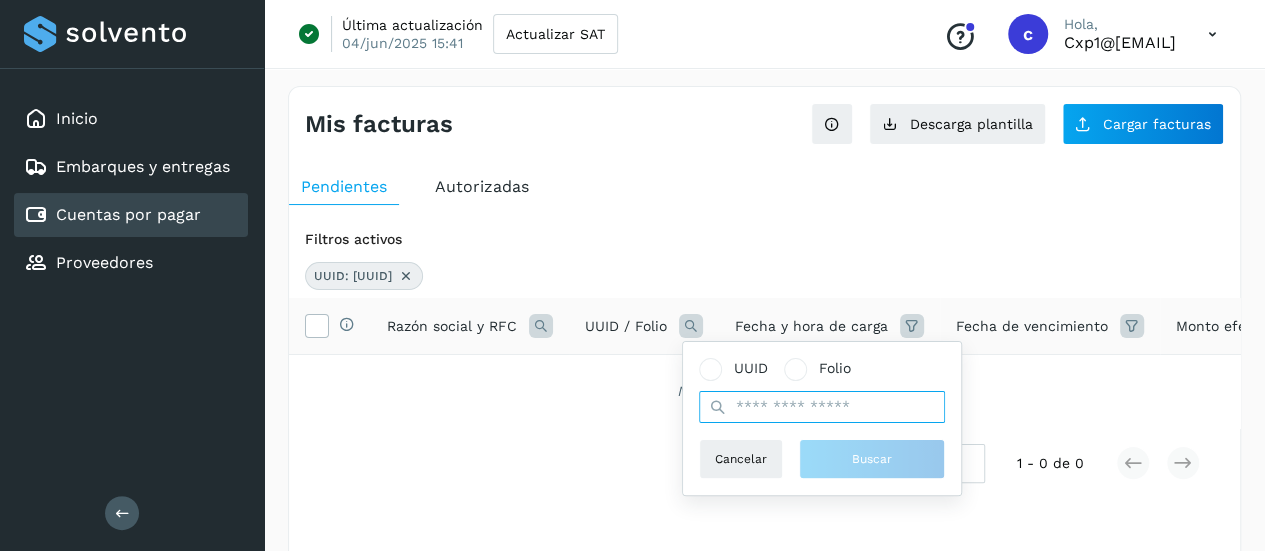 click at bounding box center (822, 407) 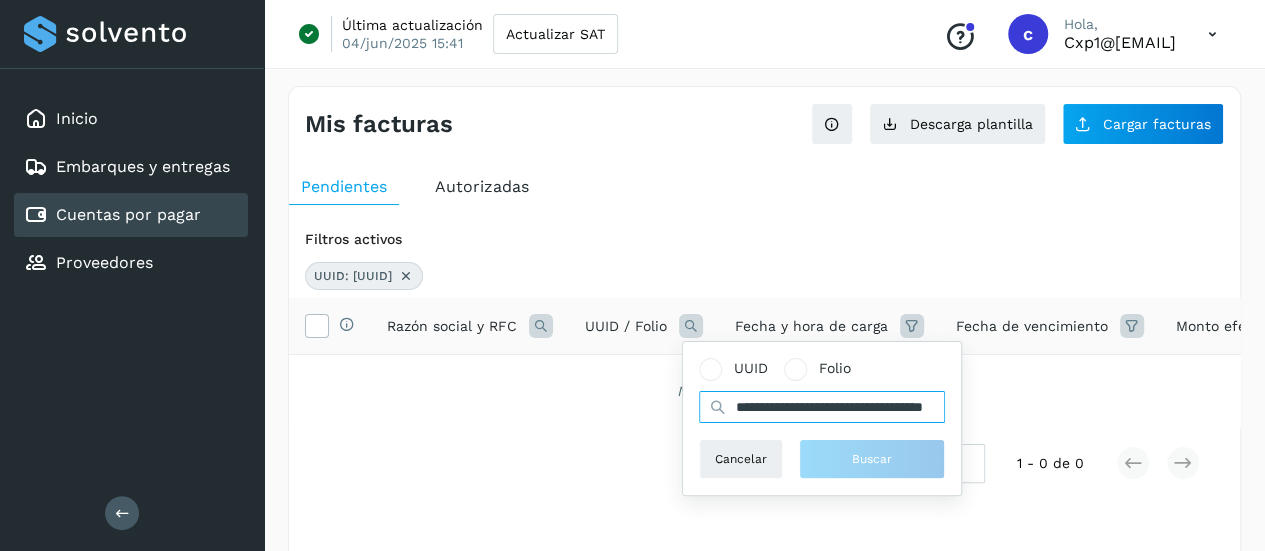 scroll, scrollTop: 0, scrollLeft: 96, axis: horizontal 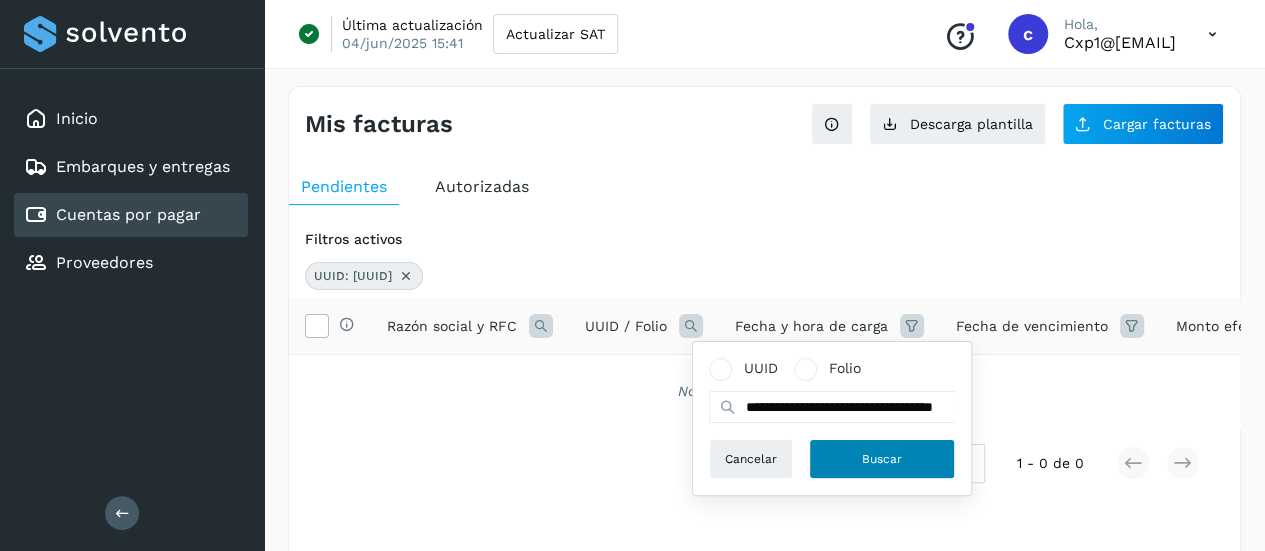 click on "Buscar" at bounding box center [882, 459] 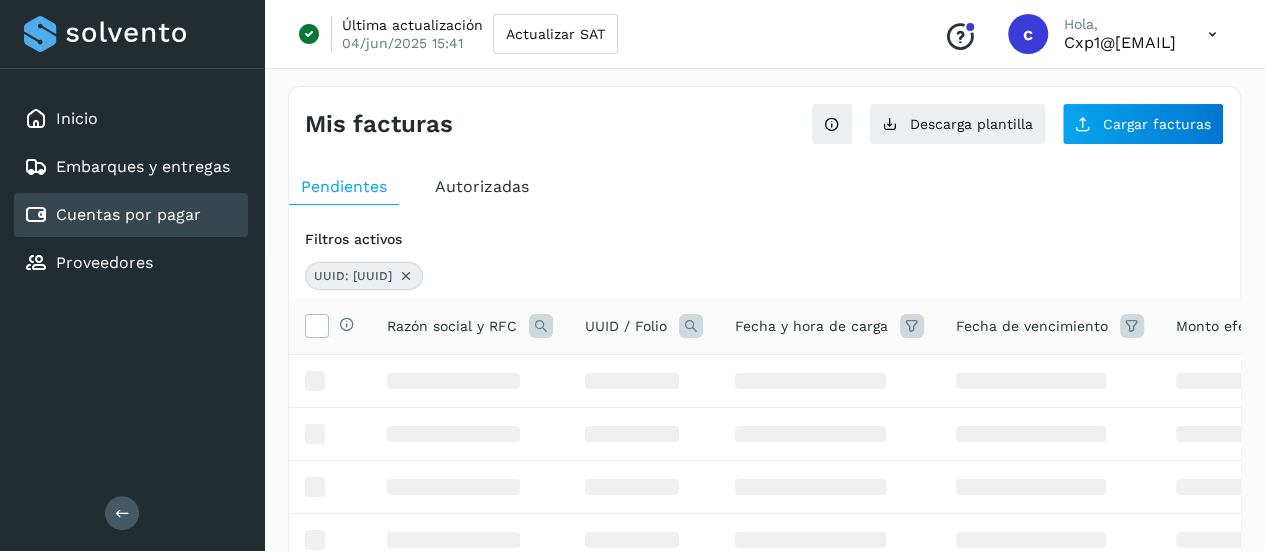 scroll, scrollTop: 0, scrollLeft: 0, axis: both 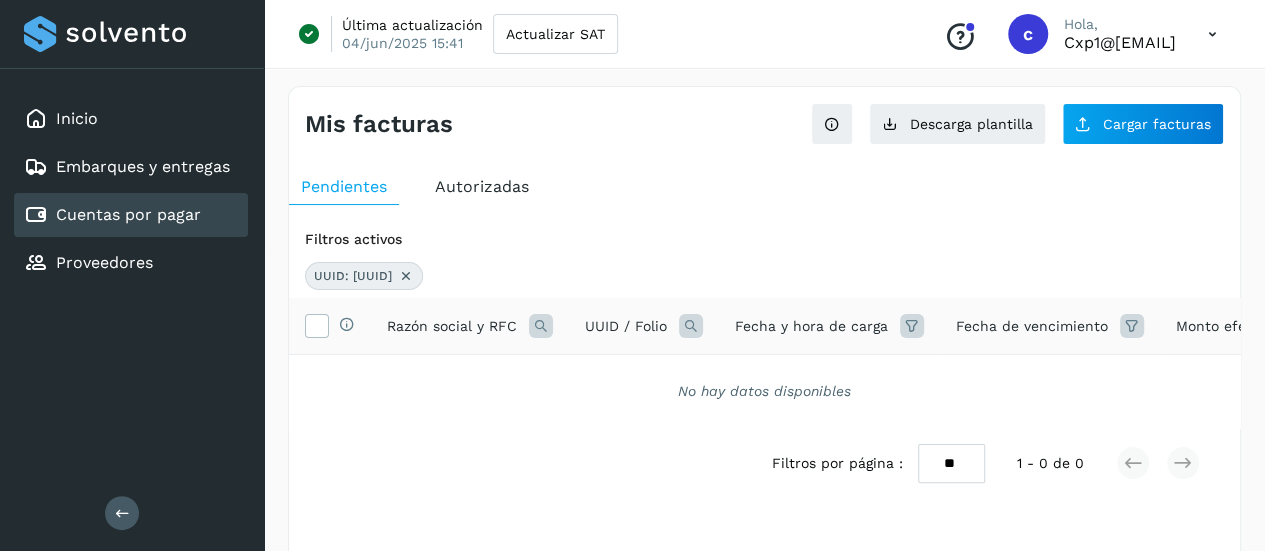 click at bounding box center (691, 326) 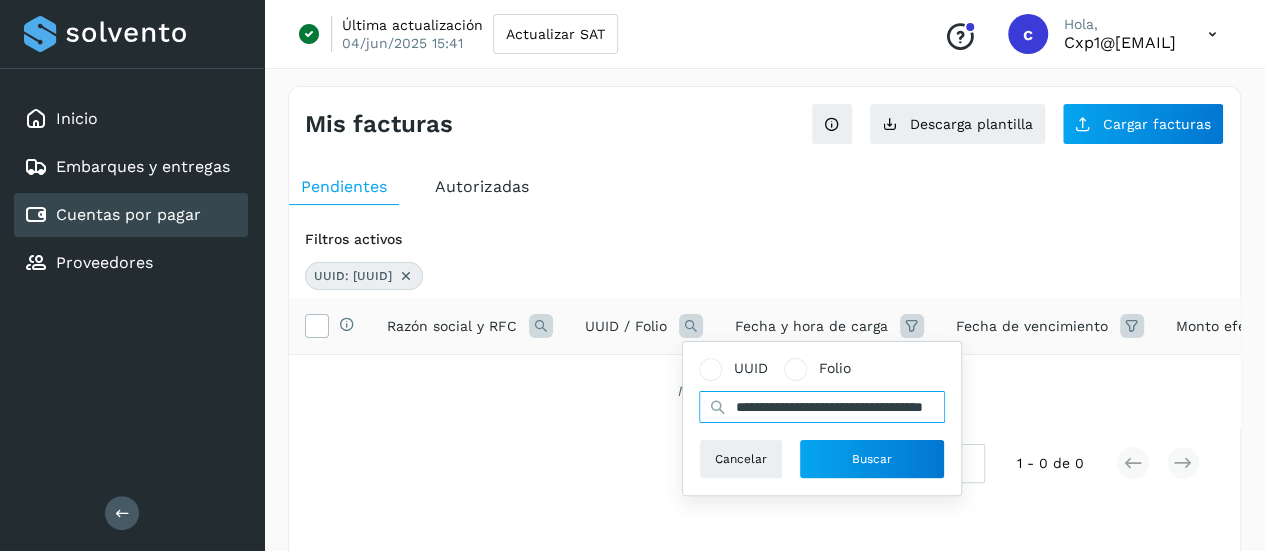 drag, startPoint x: 859, startPoint y: 406, endPoint x: 674, endPoint y: 411, distance: 185.06755 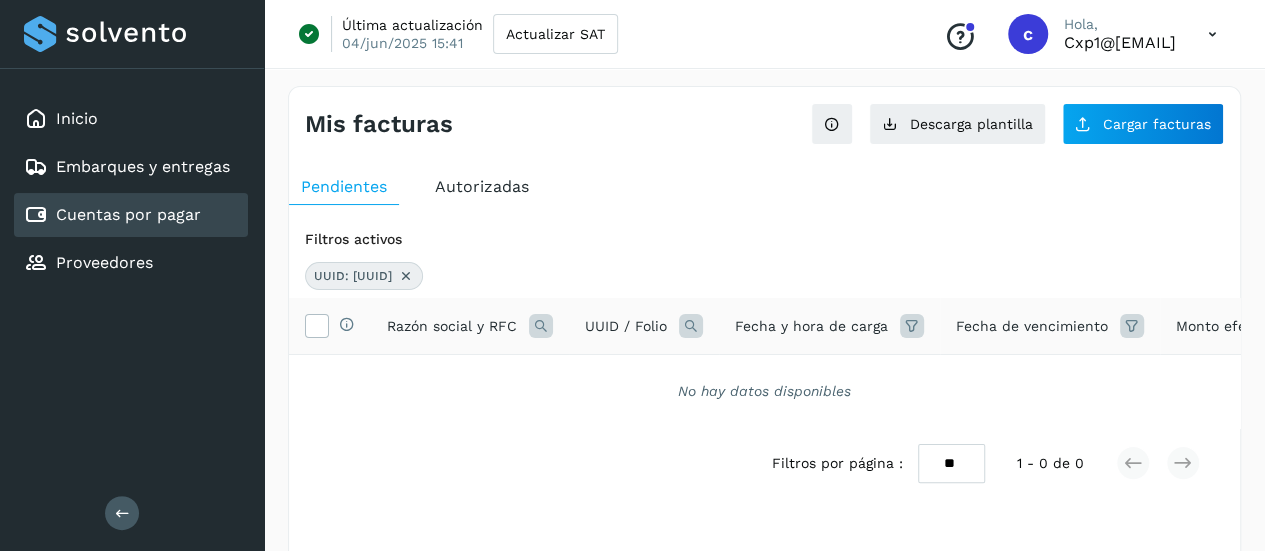click at bounding box center (691, 326) 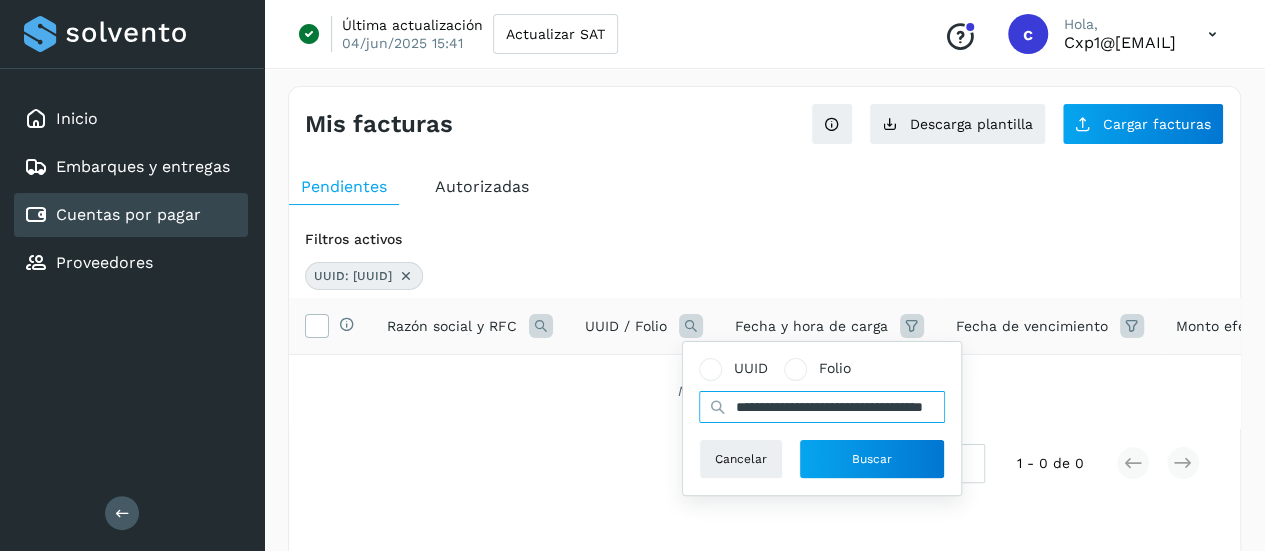 drag, startPoint x: 828, startPoint y: 405, endPoint x: 788, endPoint y: 407, distance: 40.04997 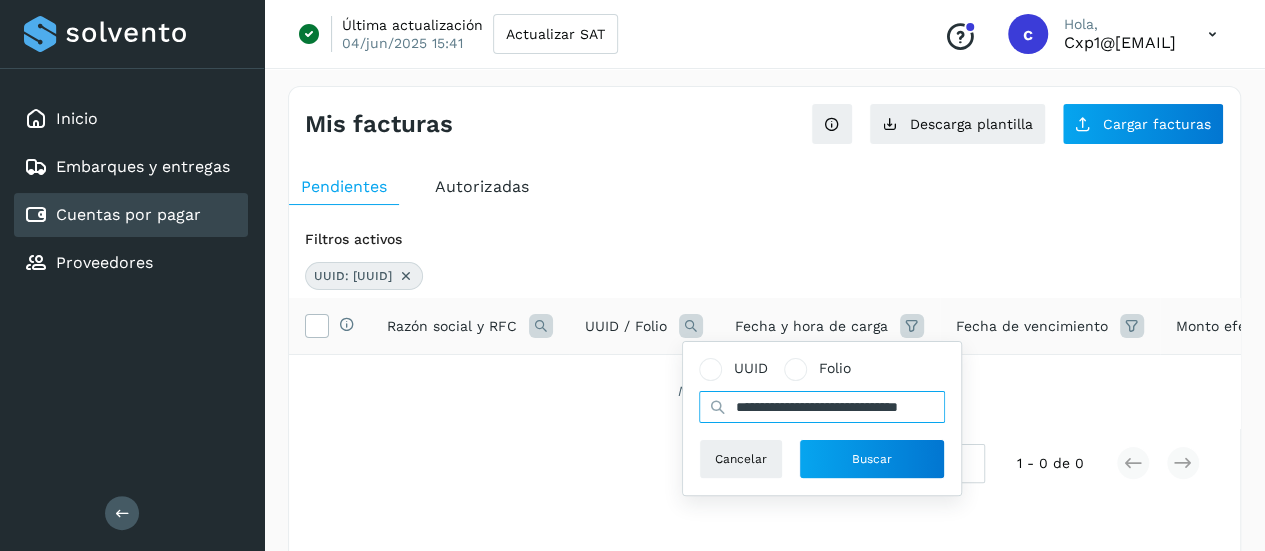 drag, startPoint x: 885, startPoint y: 412, endPoint x: 718, endPoint y: 411, distance: 167.00299 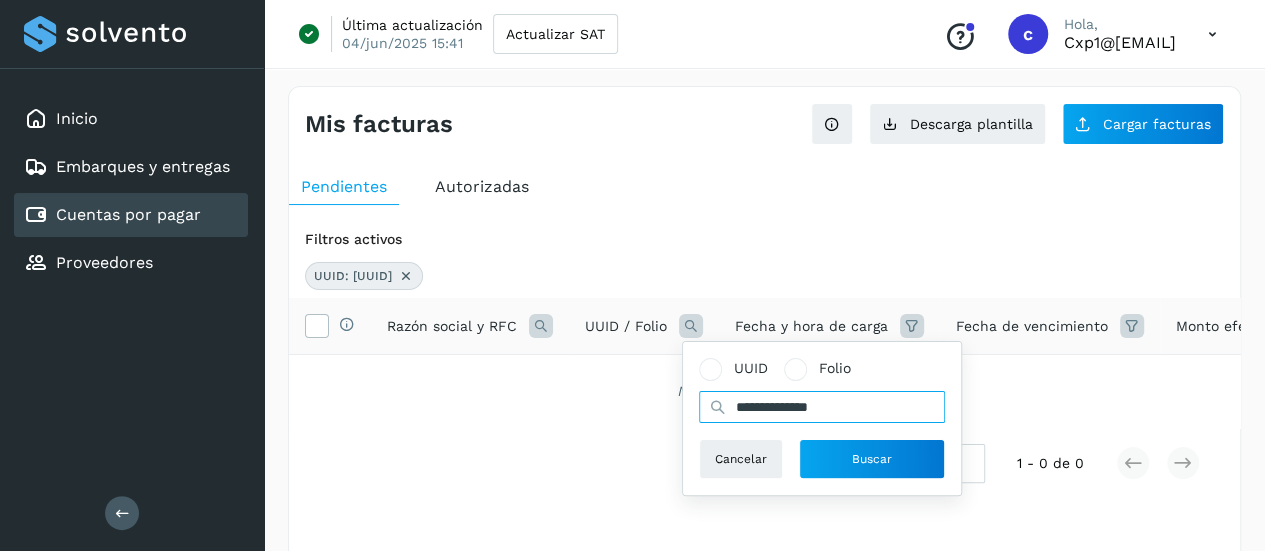 drag, startPoint x: 872, startPoint y: 407, endPoint x: 648, endPoint y: 408, distance: 224.00223 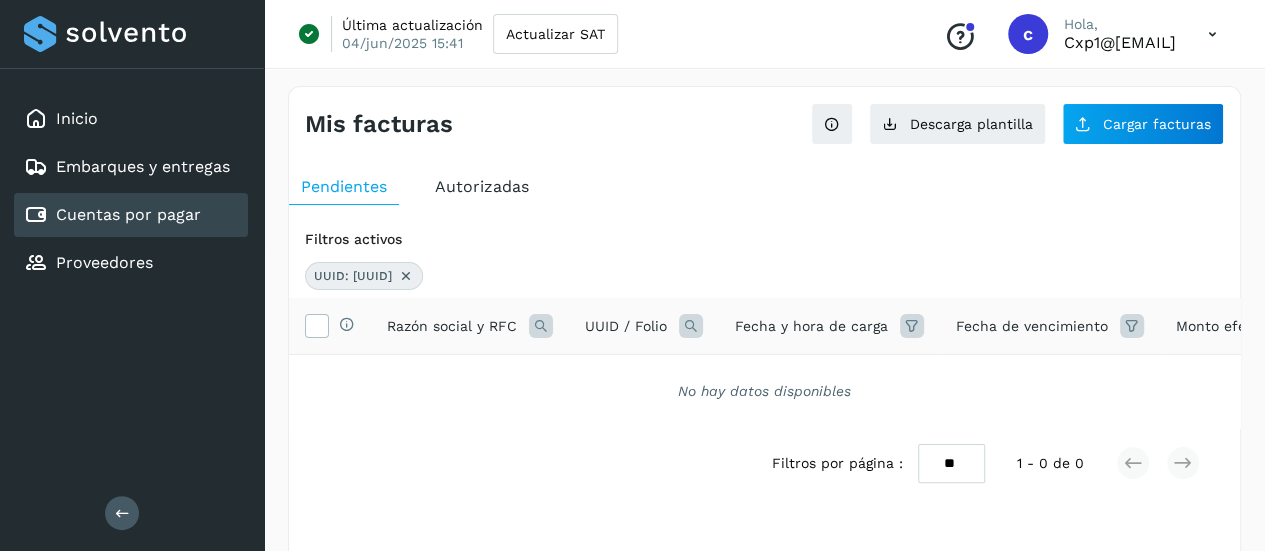 type 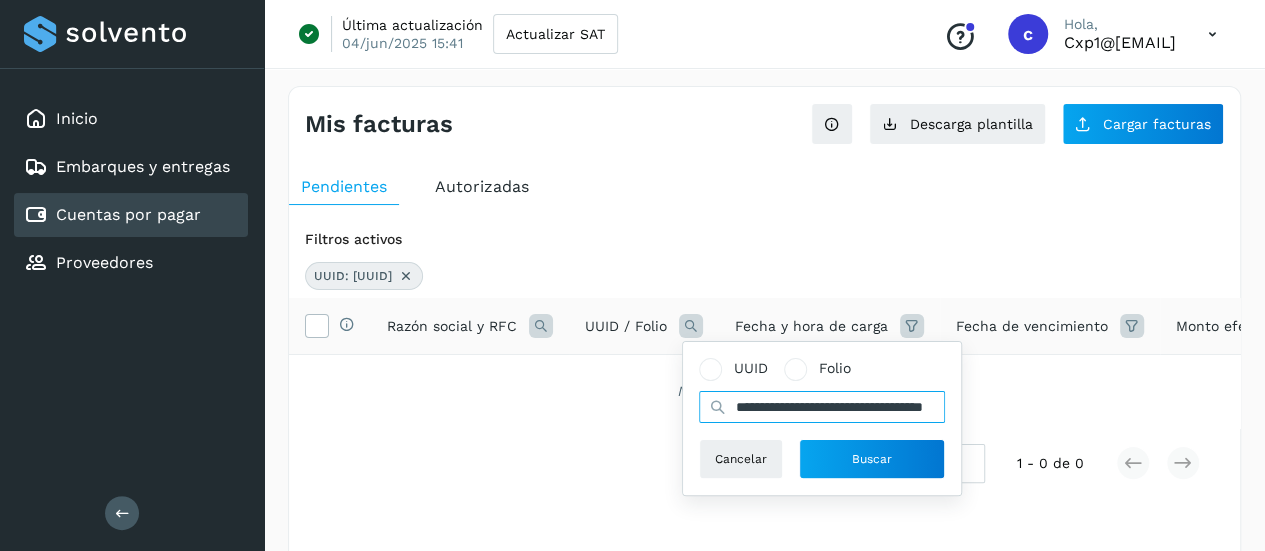 click on "**********" at bounding box center [822, 407] 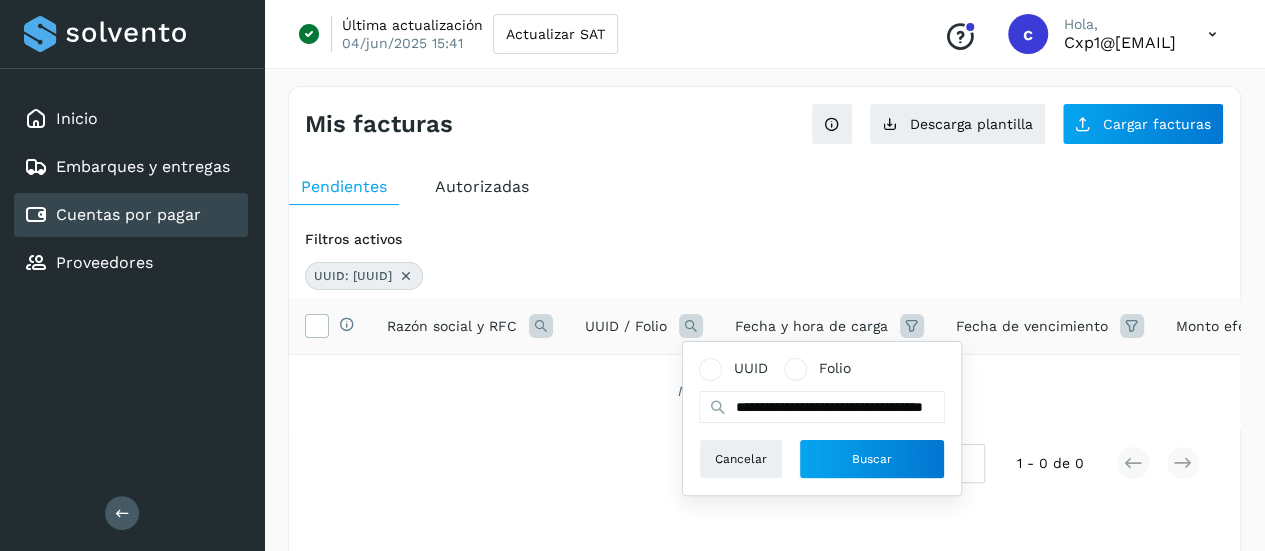 click at bounding box center (718, 407) 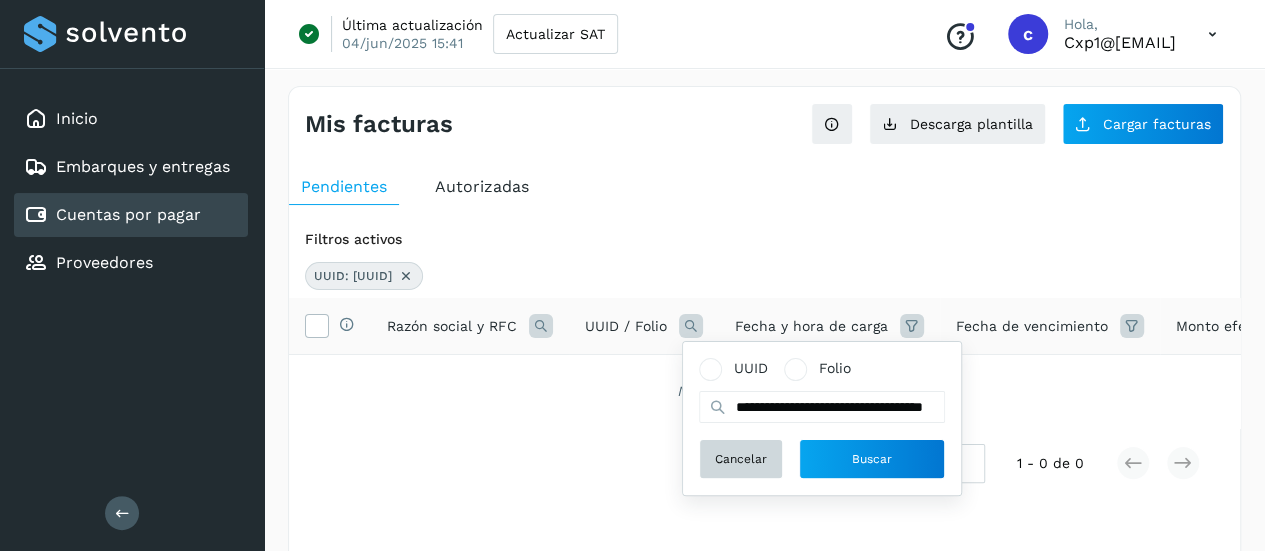 click on "Cancelar" at bounding box center [741, 459] 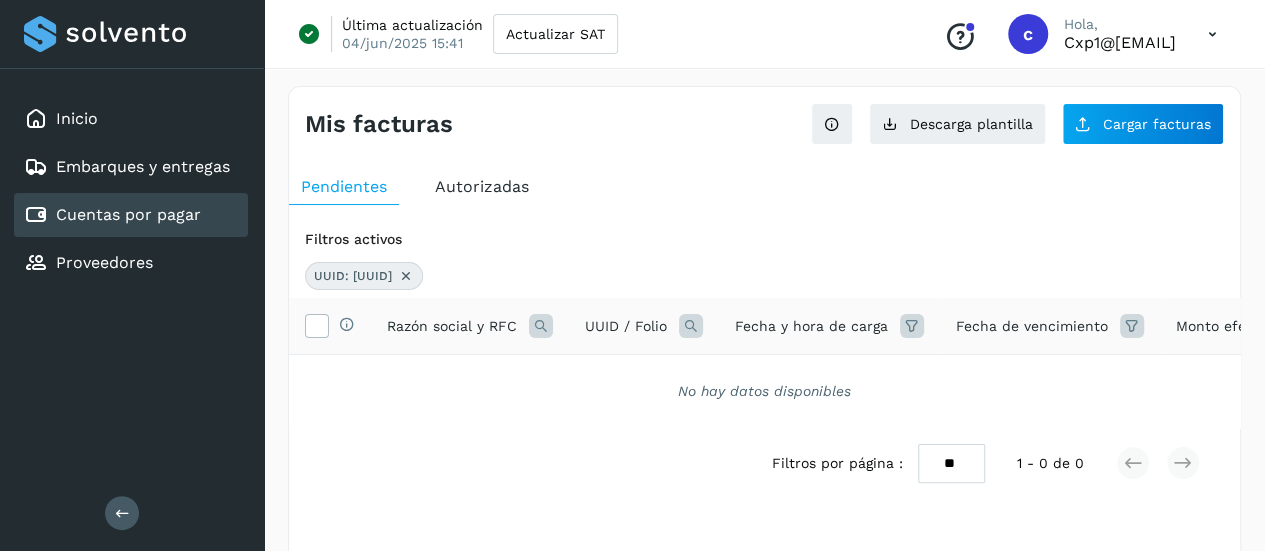 click at bounding box center (691, 326) 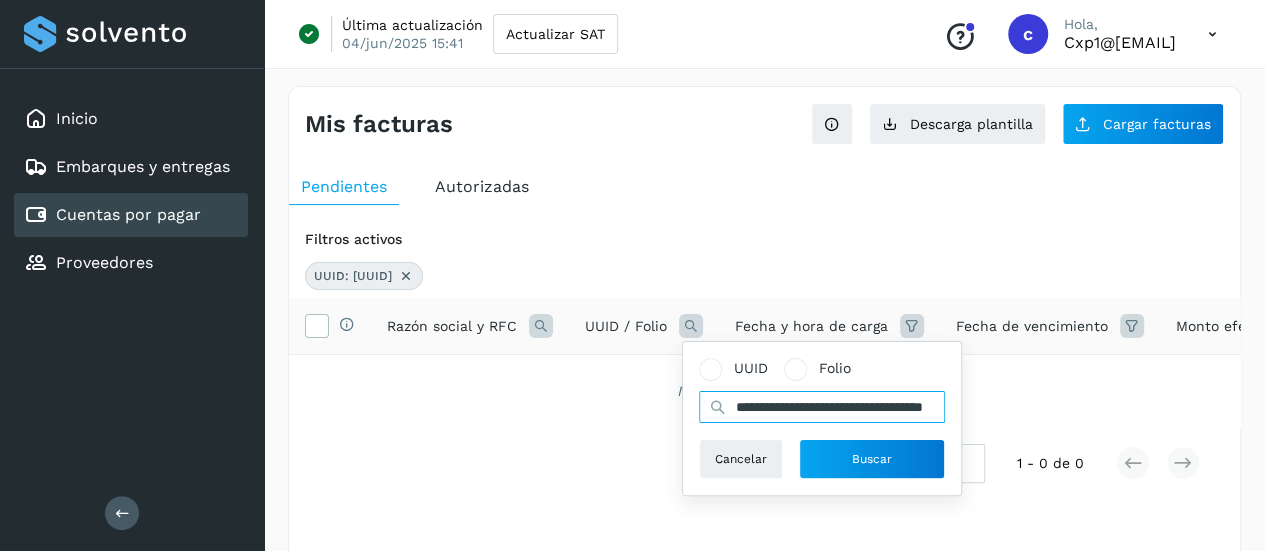 click on "**********" at bounding box center (822, 407) 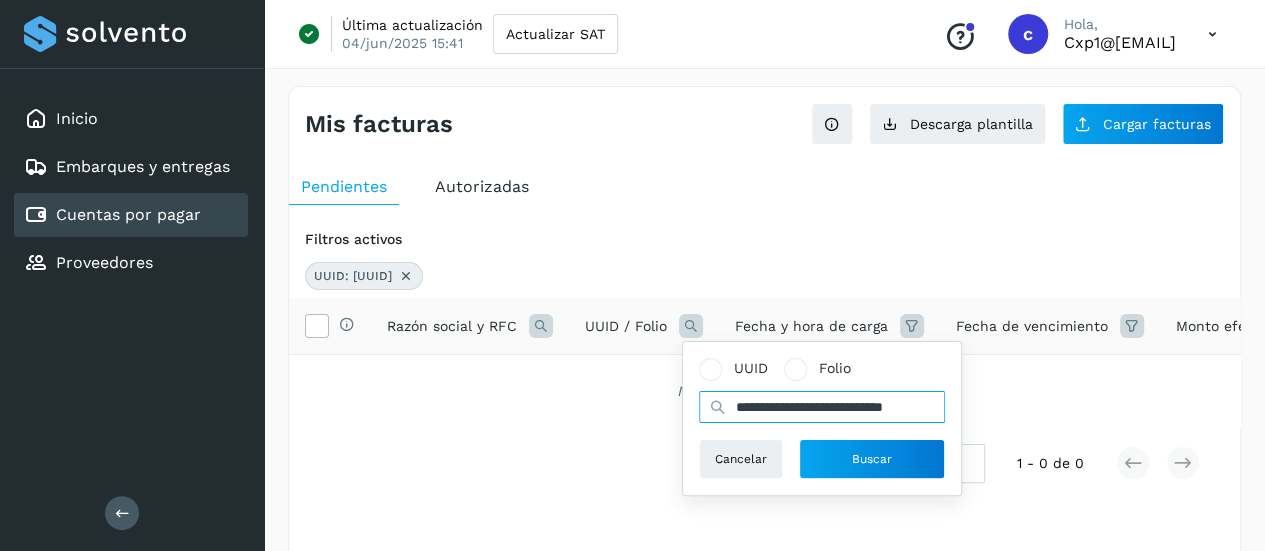 drag, startPoint x: 860, startPoint y: 404, endPoint x: 712, endPoint y: 407, distance: 148.0304 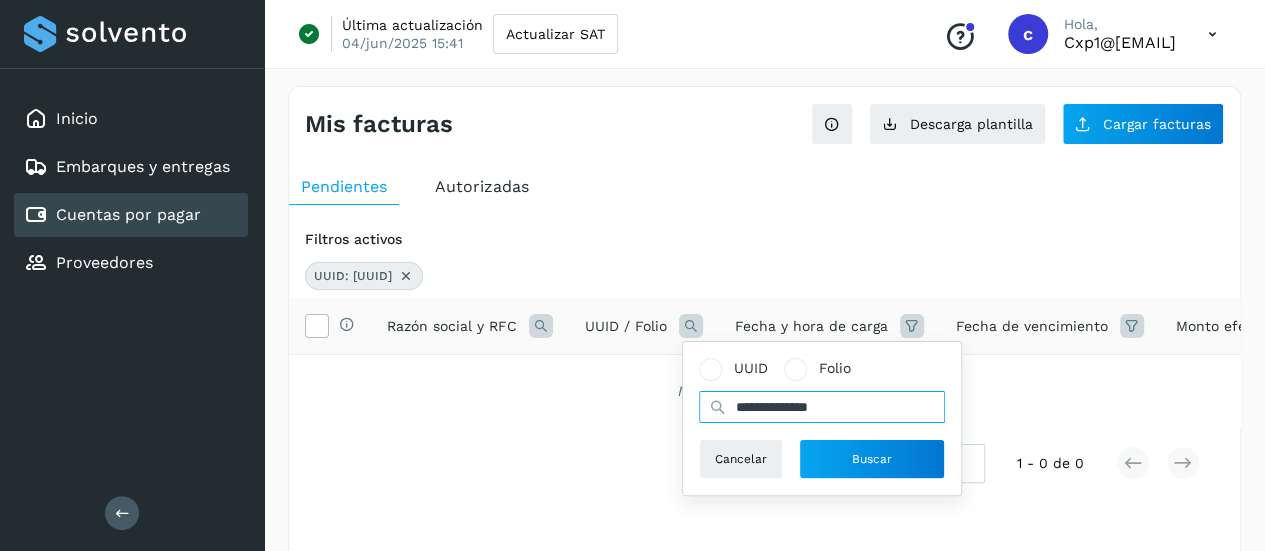 drag, startPoint x: 874, startPoint y: 408, endPoint x: 730, endPoint y: 408, distance: 144 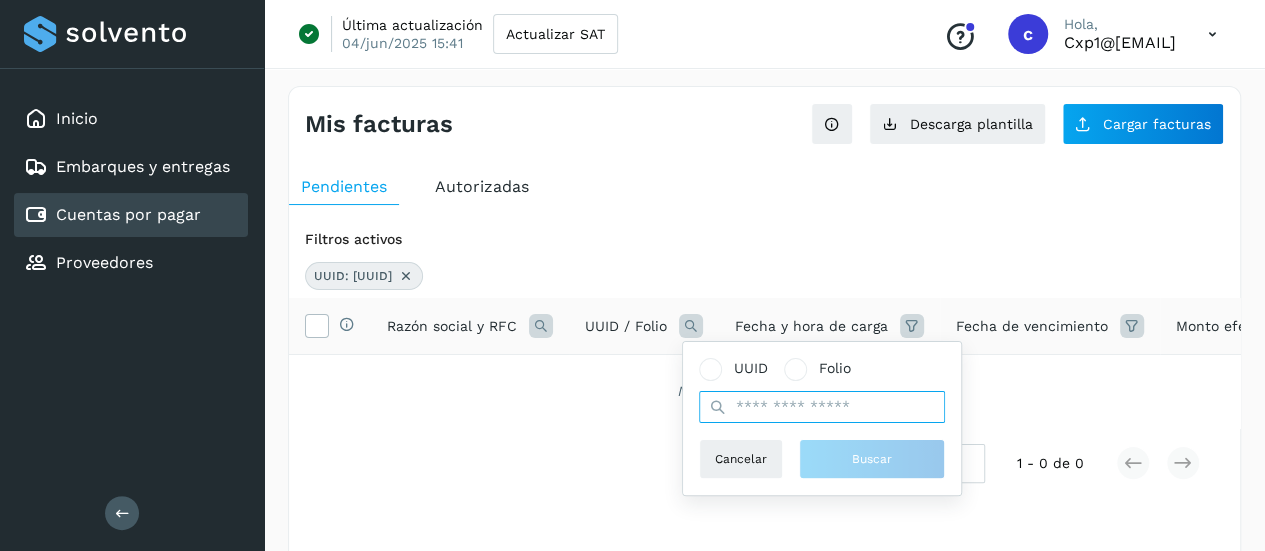 paste on "**********" 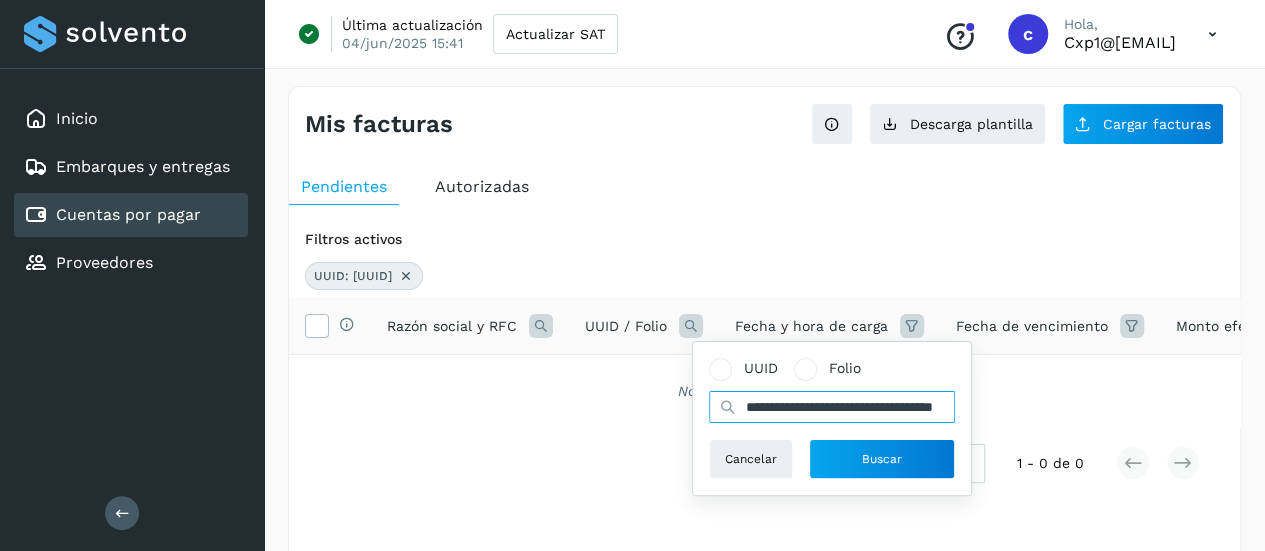 scroll, scrollTop: 0, scrollLeft: 94, axis: horizontal 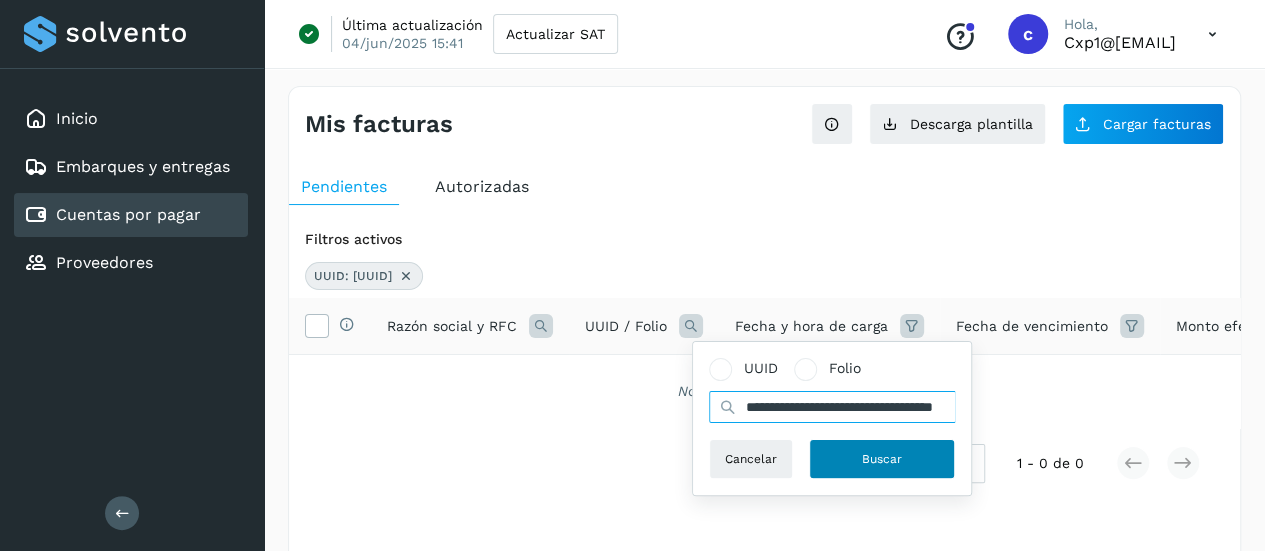 type on "**********" 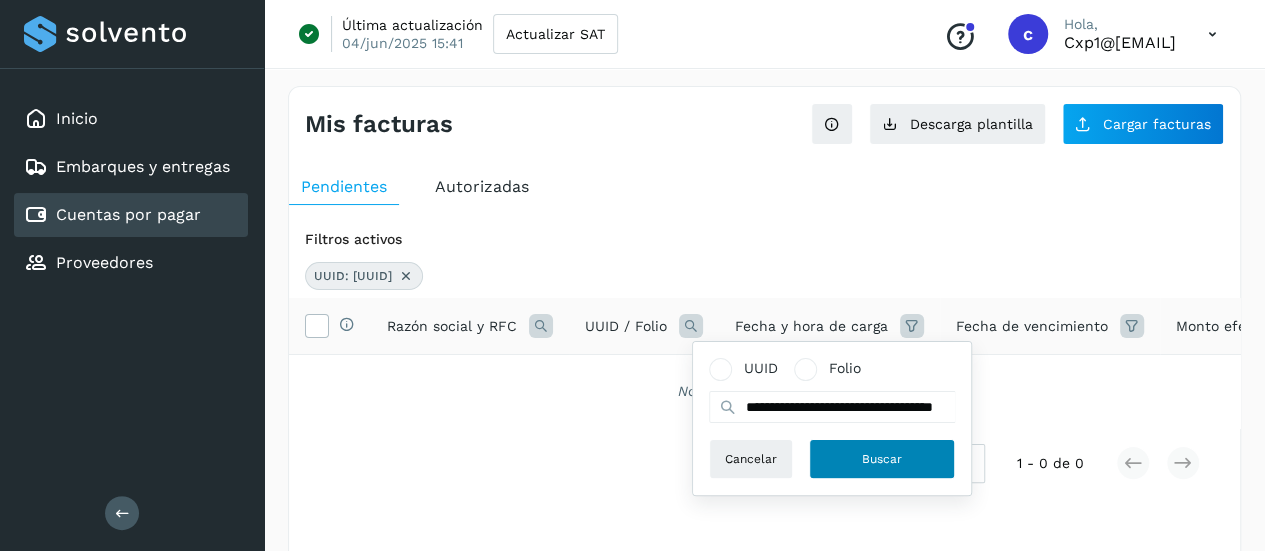 click on "Buscar" 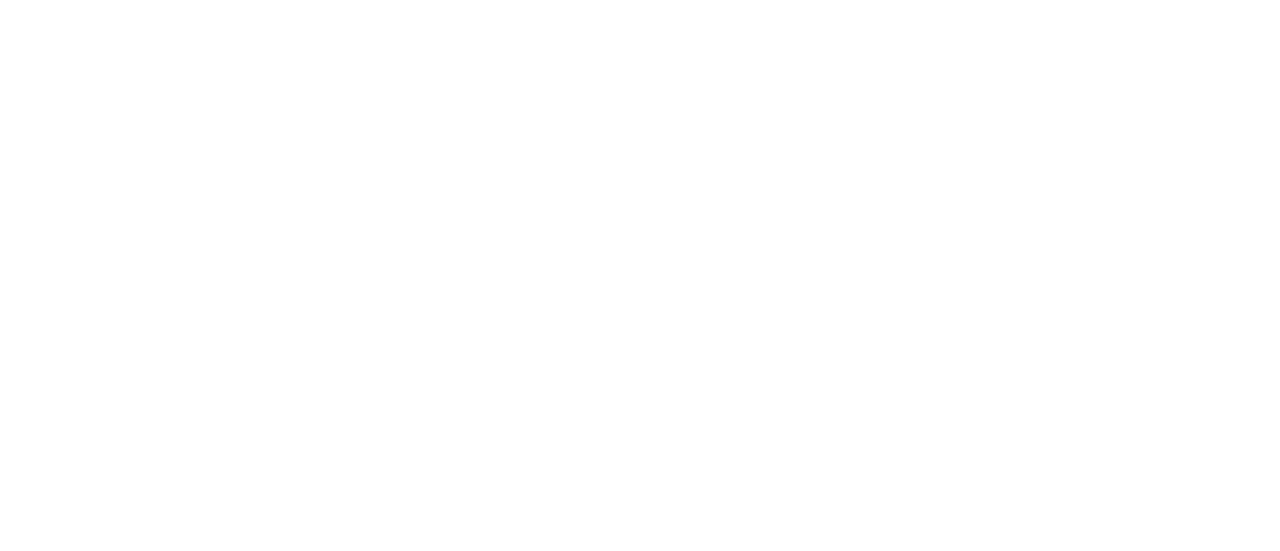 scroll, scrollTop: 0, scrollLeft: 0, axis: both 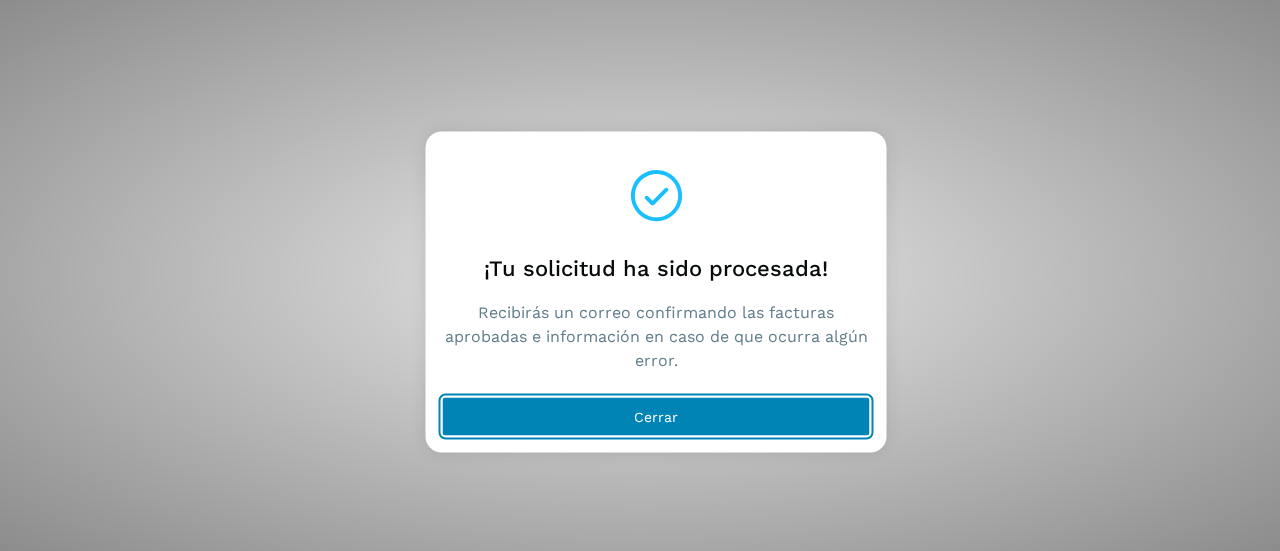 click on "Cerrar" 